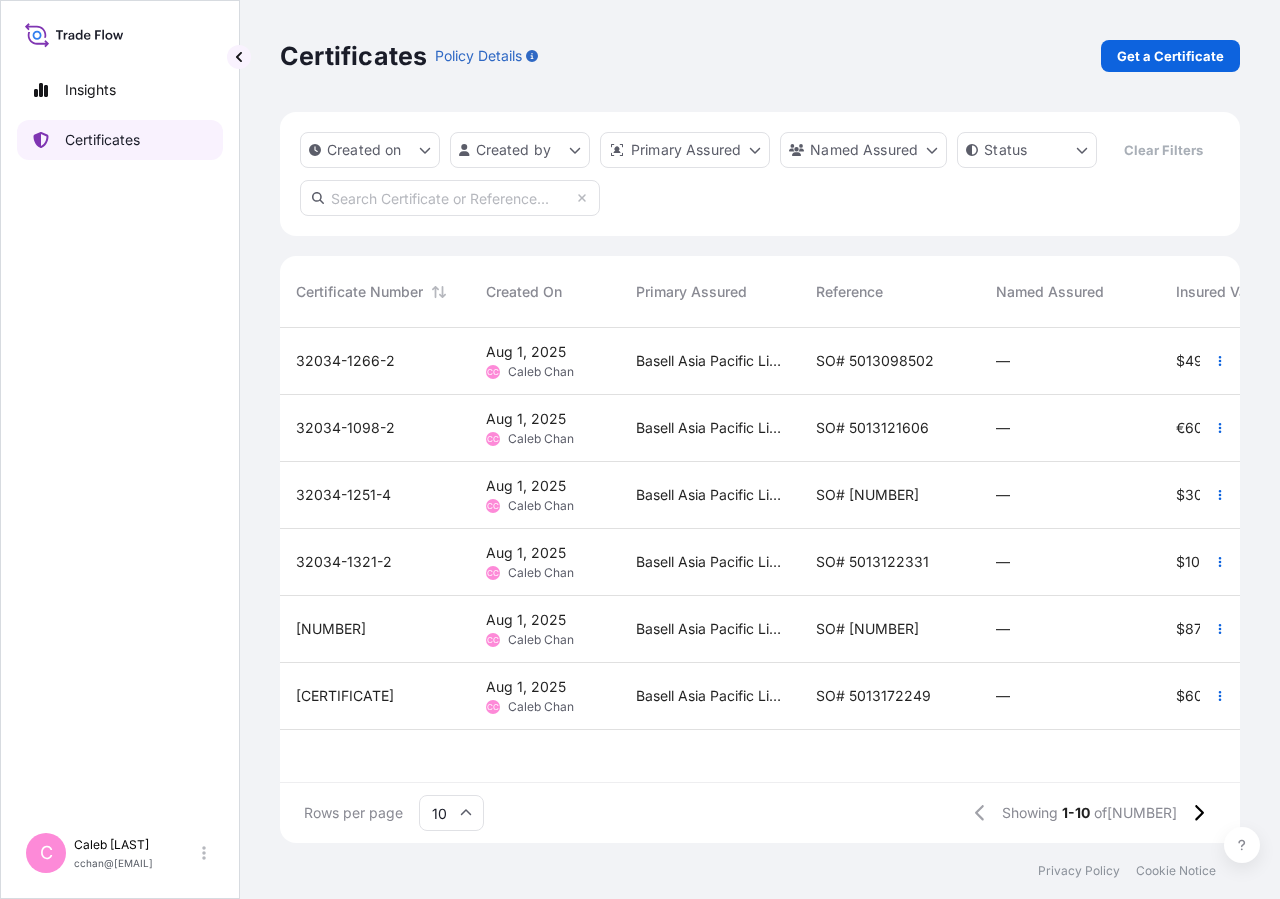 scroll, scrollTop: 0, scrollLeft: 0, axis: both 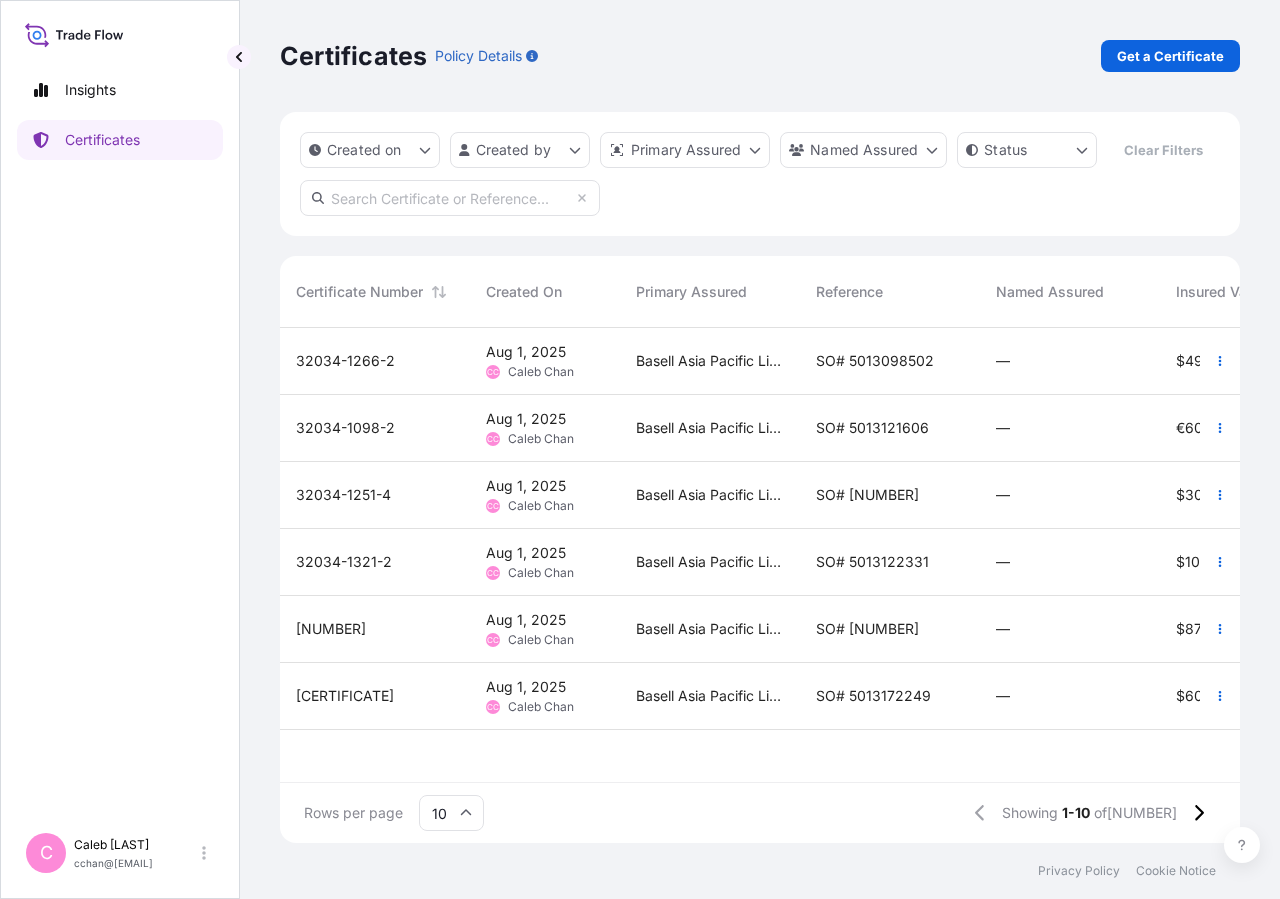 click at bounding box center (450, 198) 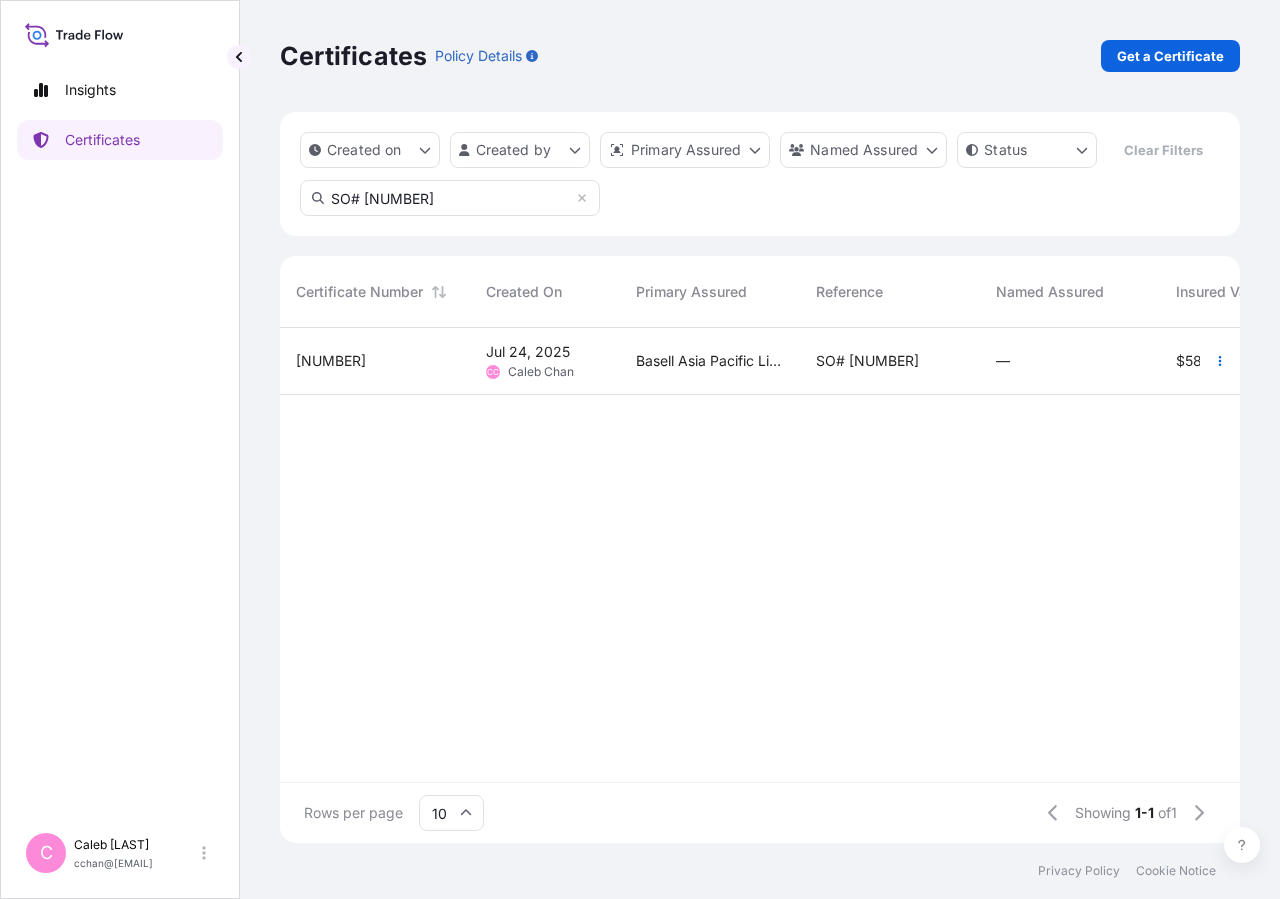 type on "SO# [NUMBER]" 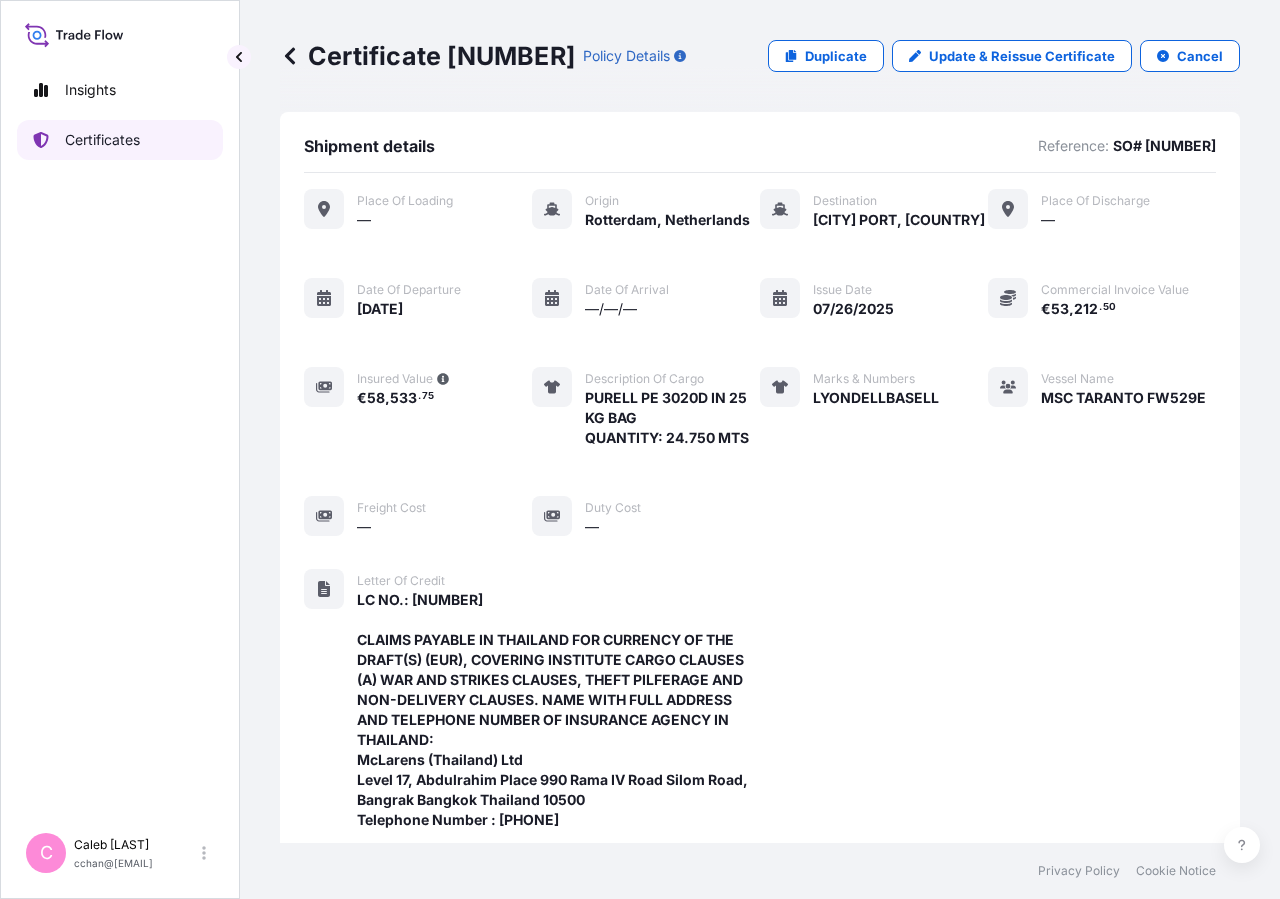 click on "Certificates" at bounding box center (102, 140) 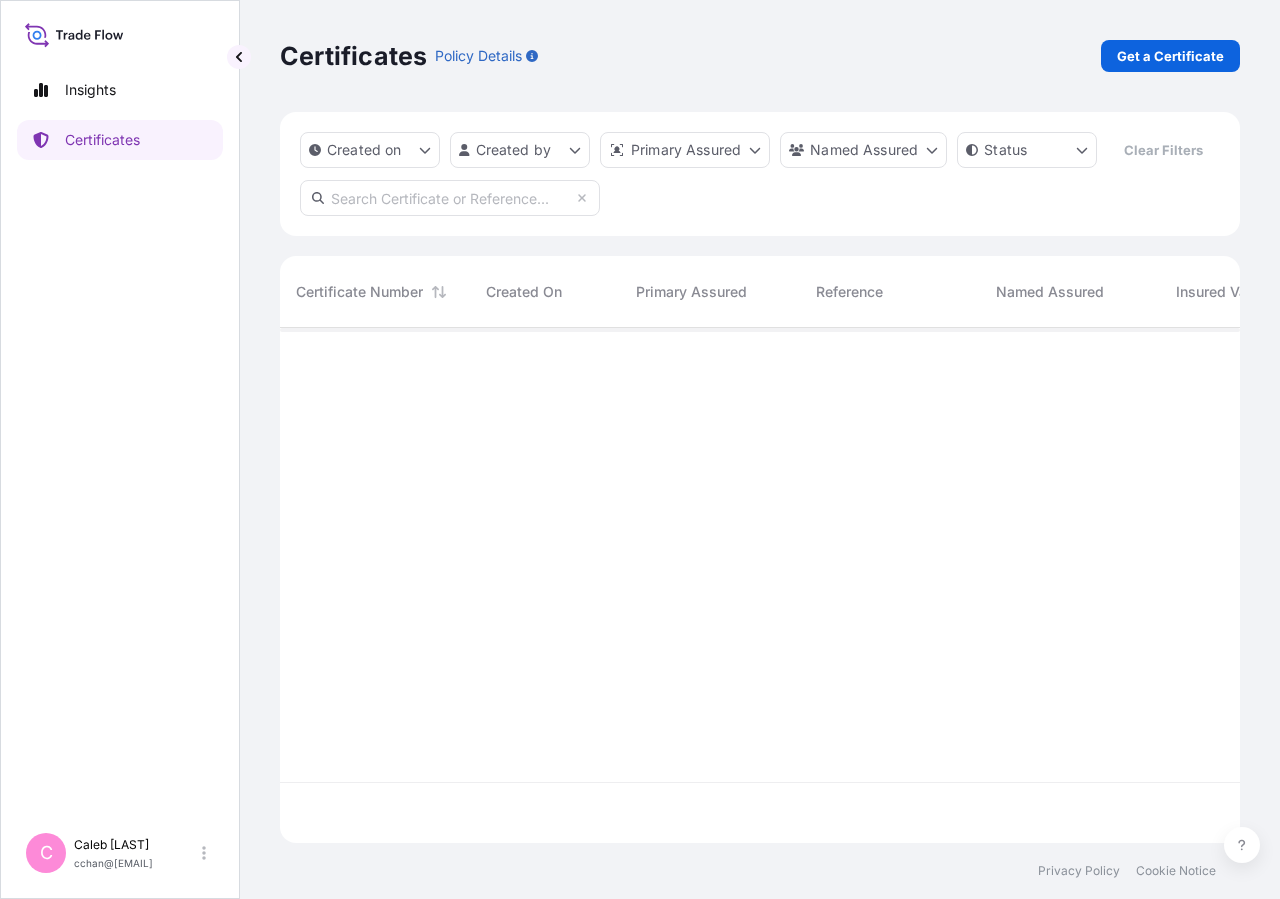 scroll, scrollTop: 18, scrollLeft: 18, axis: both 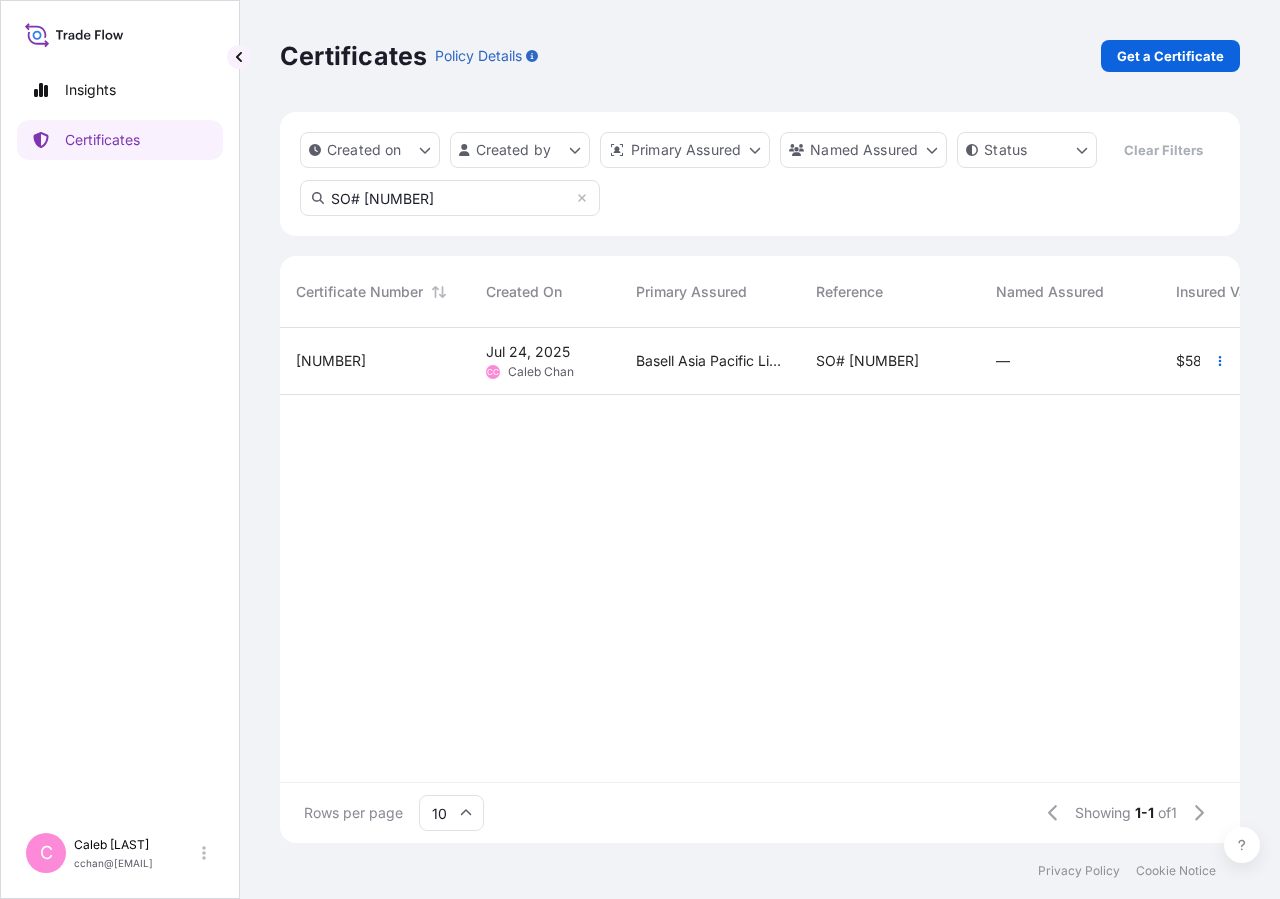 type on "SO# [NUMBER]" 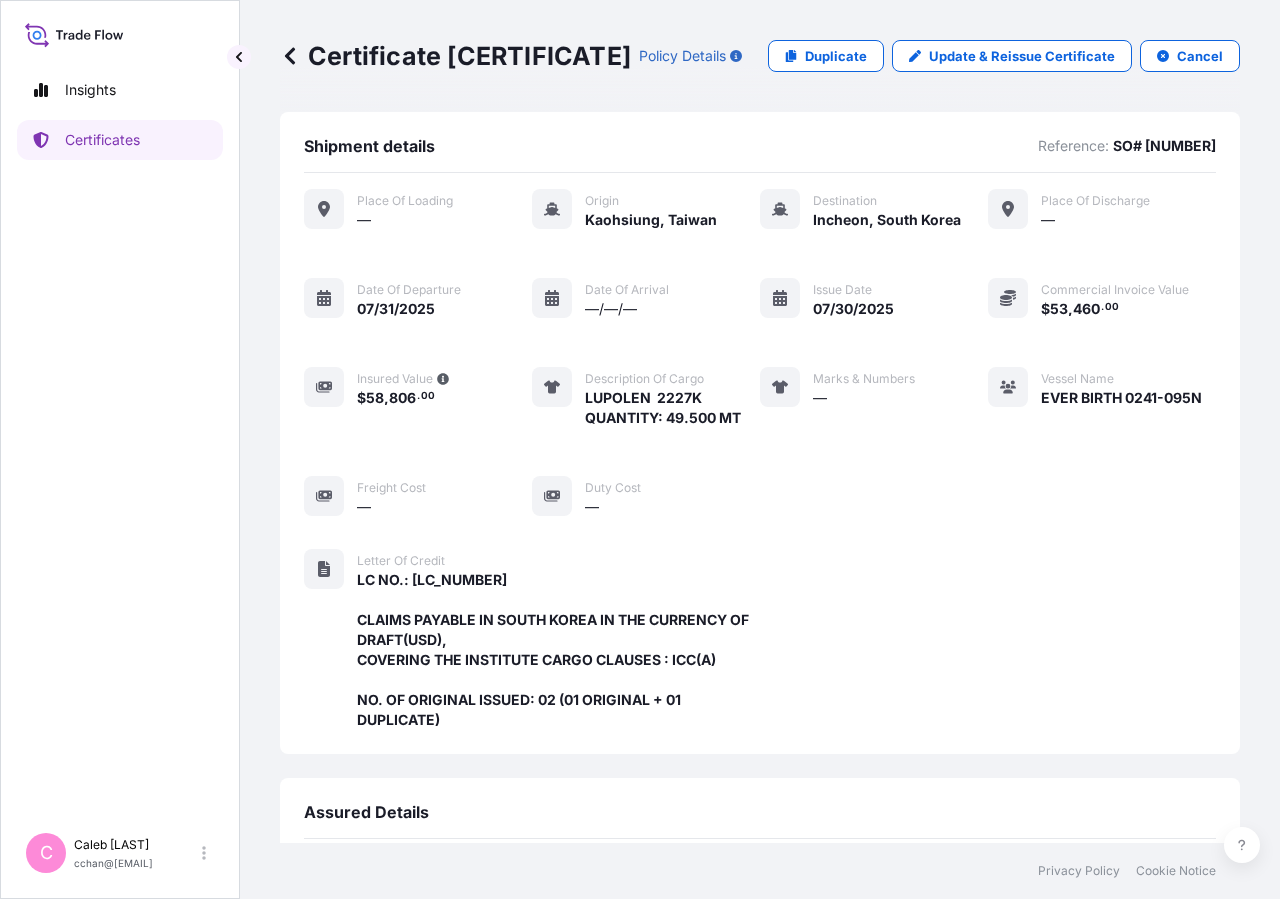 click on "Update & Reissue Certificate" at bounding box center (1022, 56) 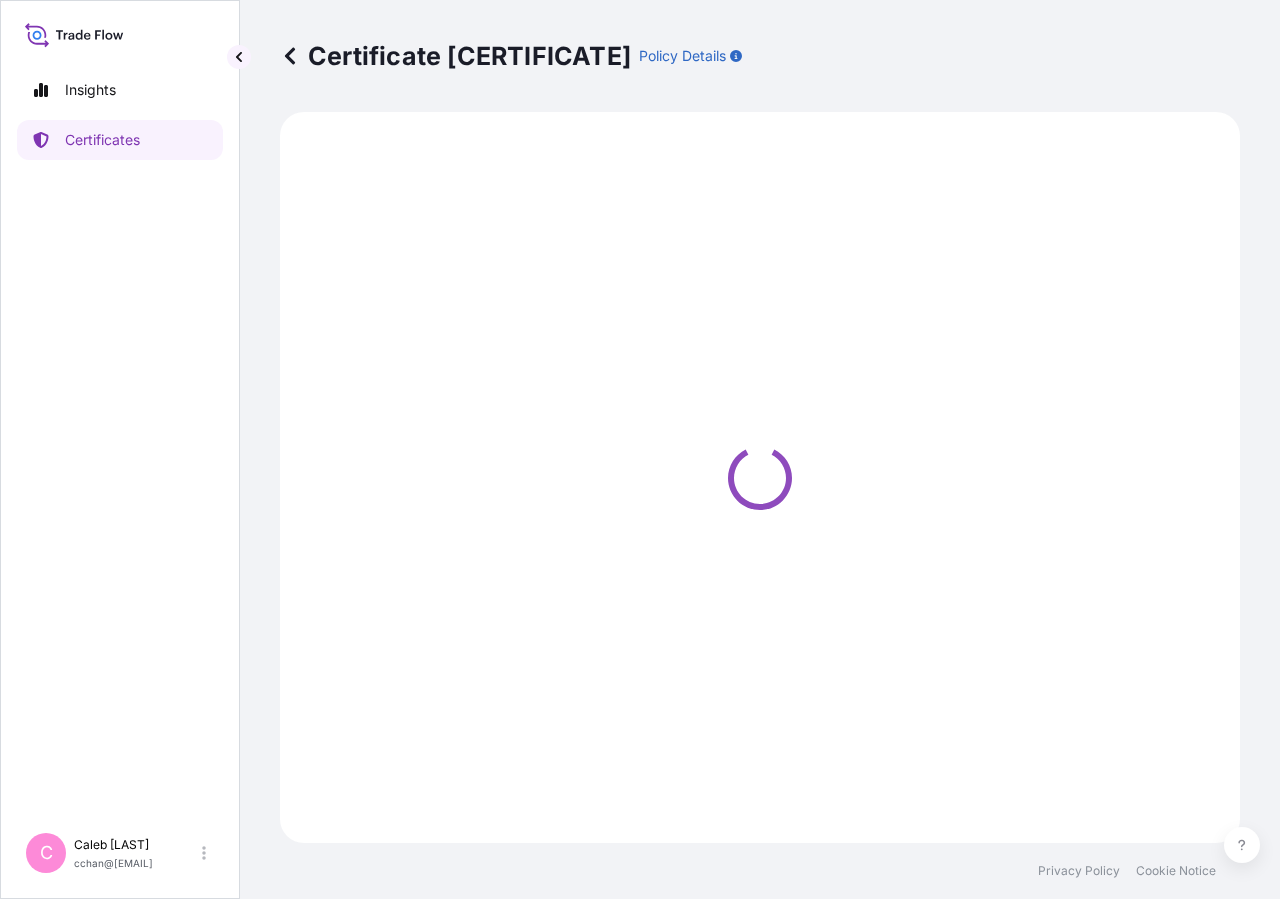 select on "Sea" 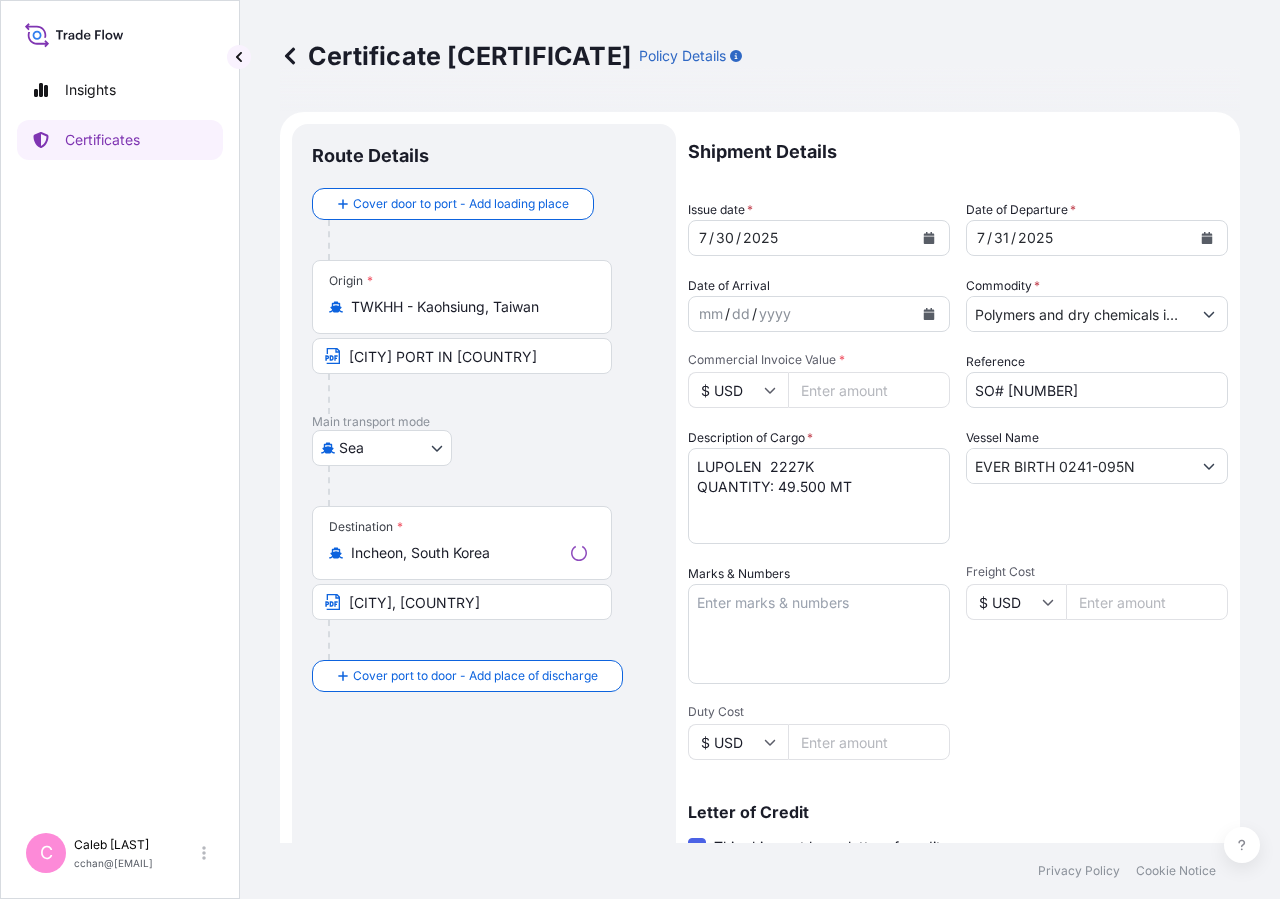 scroll, scrollTop: 442, scrollLeft: 0, axis: vertical 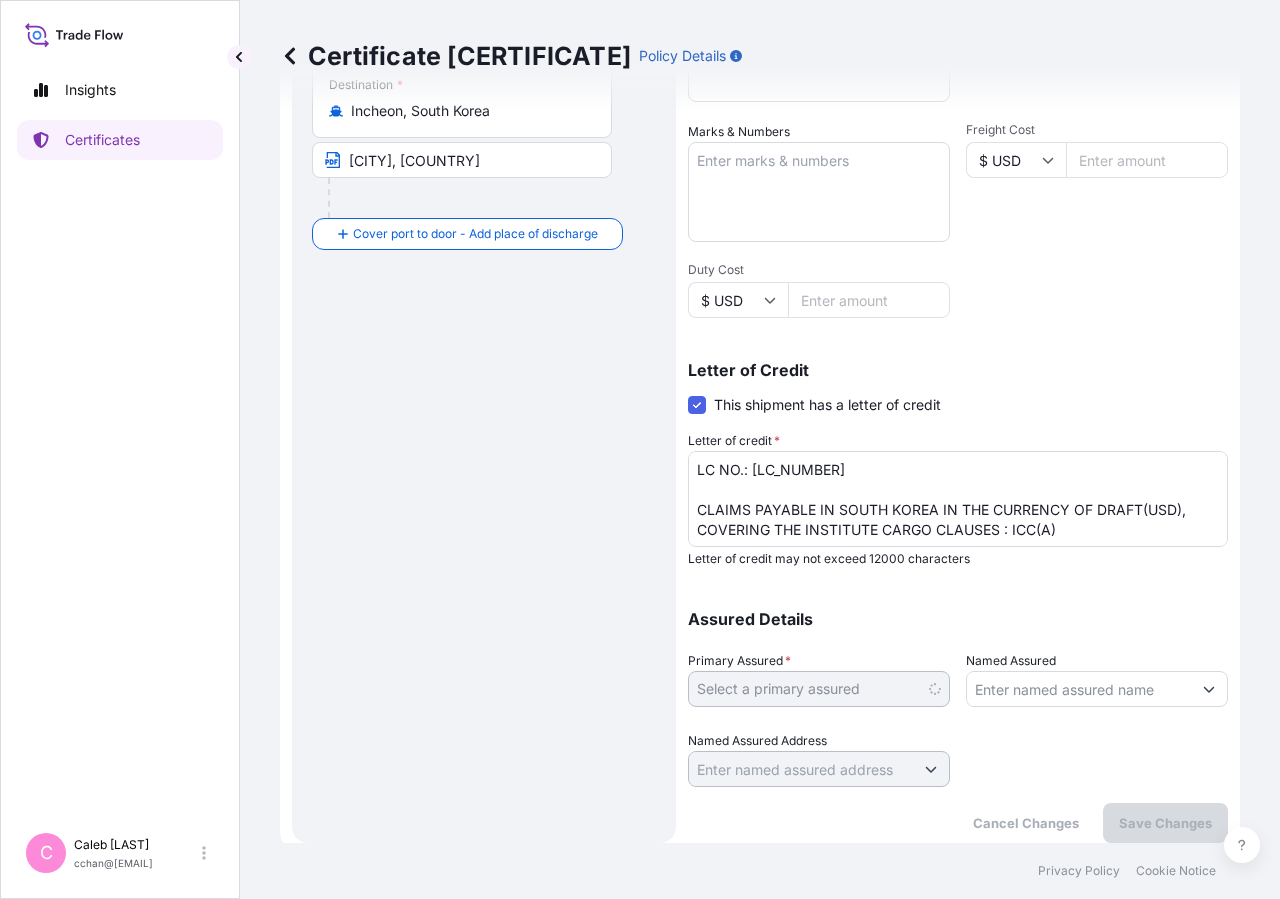 select on "32034" 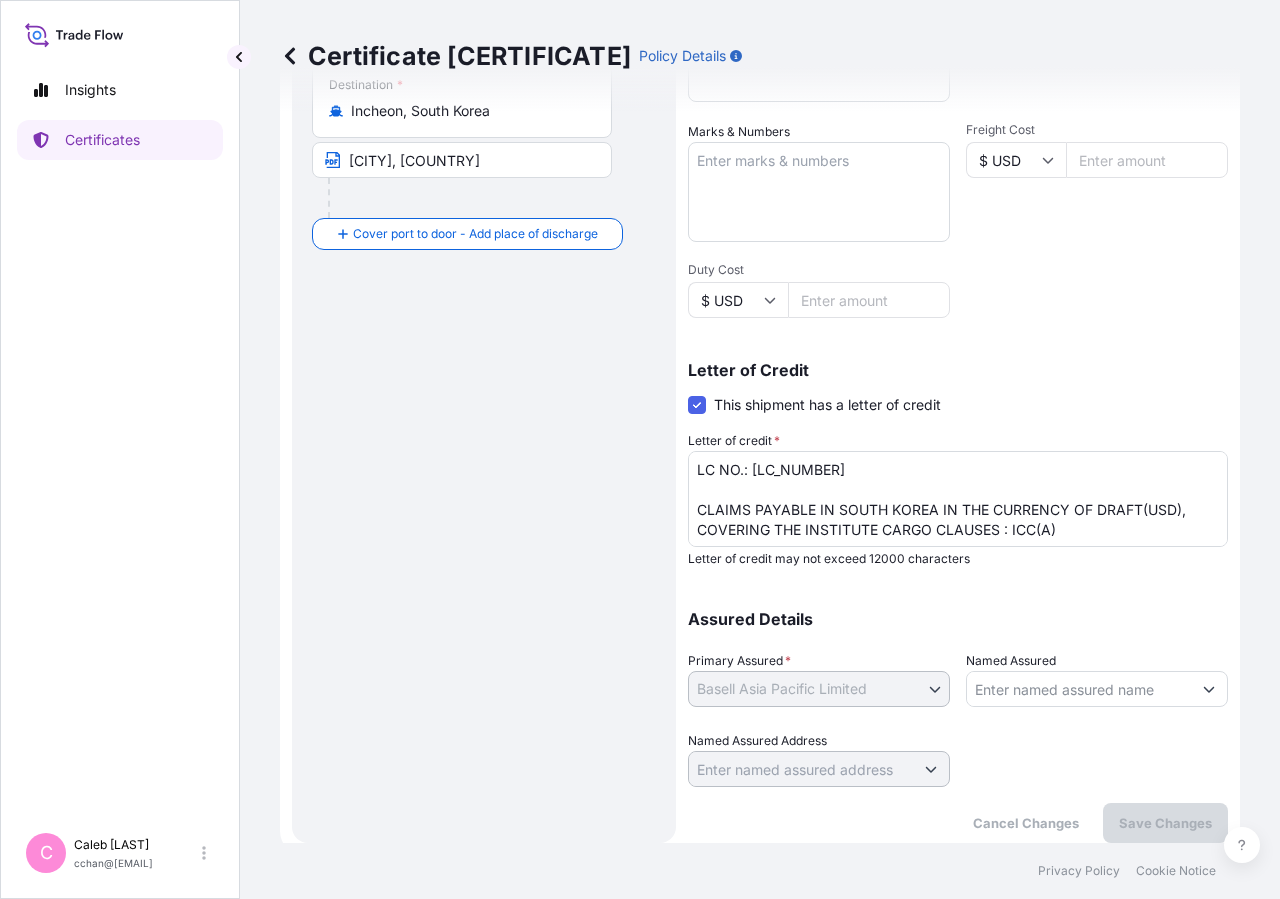 scroll, scrollTop: 0, scrollLeft: 0, axis: both 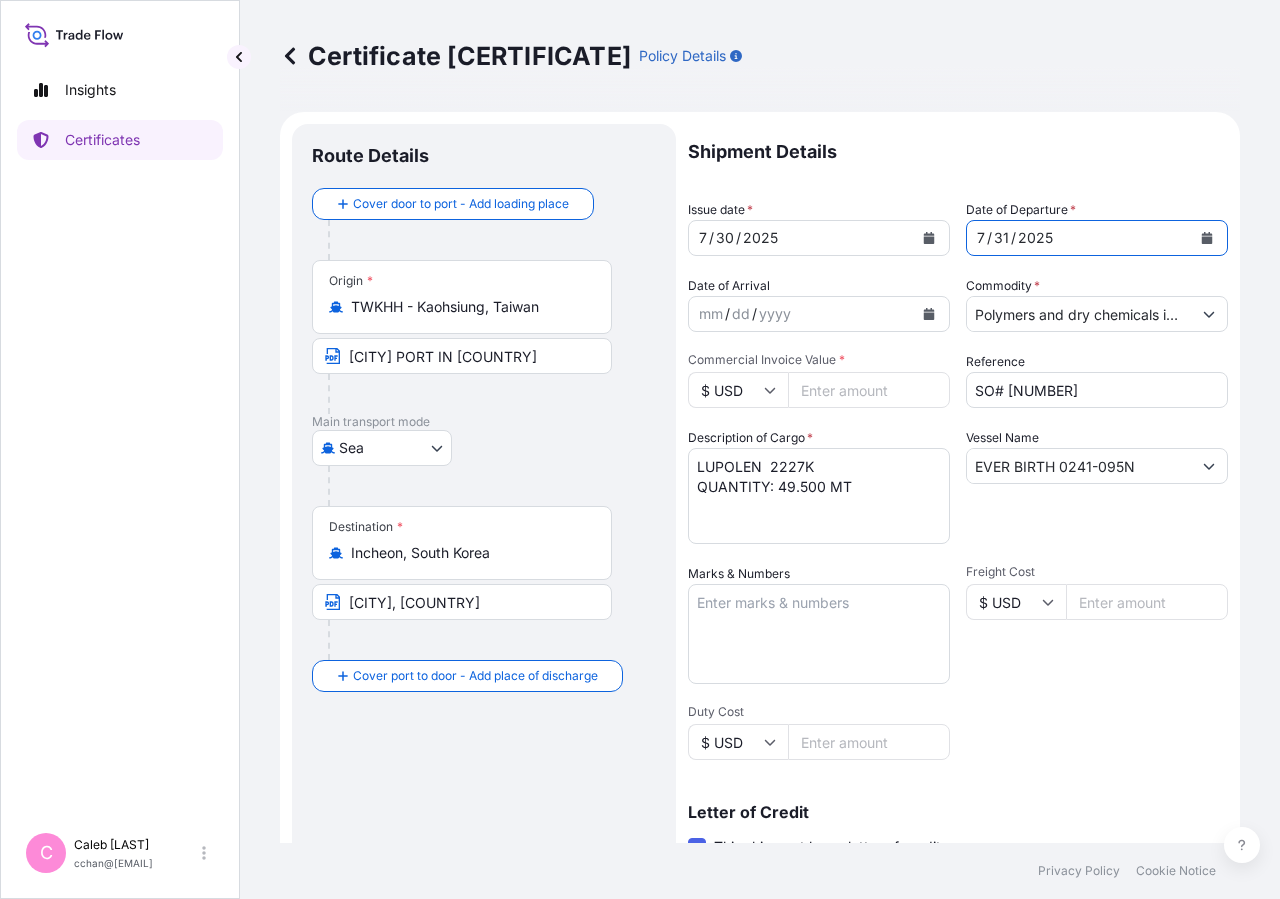 click at bounding box center (1207, 238) 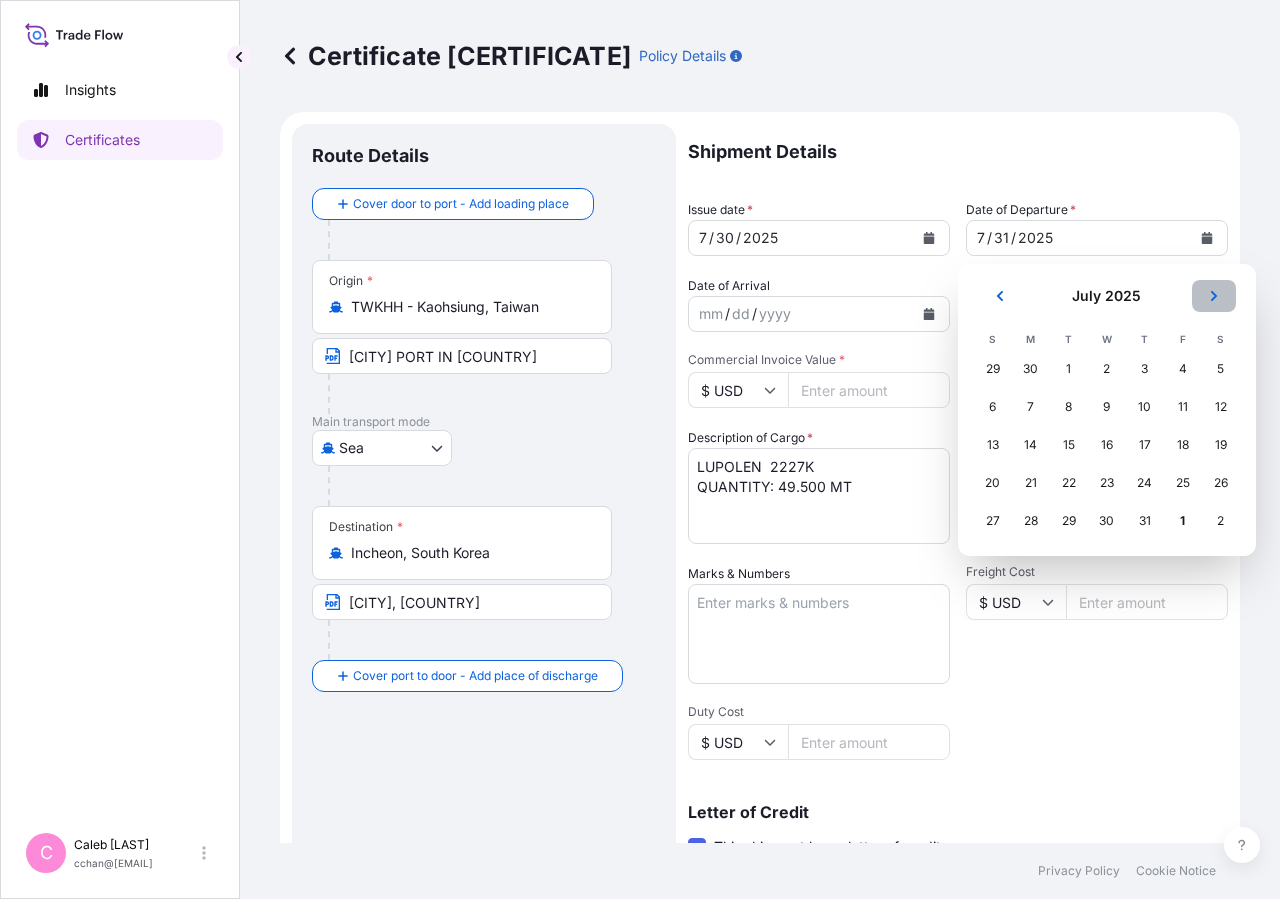 click at bounding box center [1214, 296] 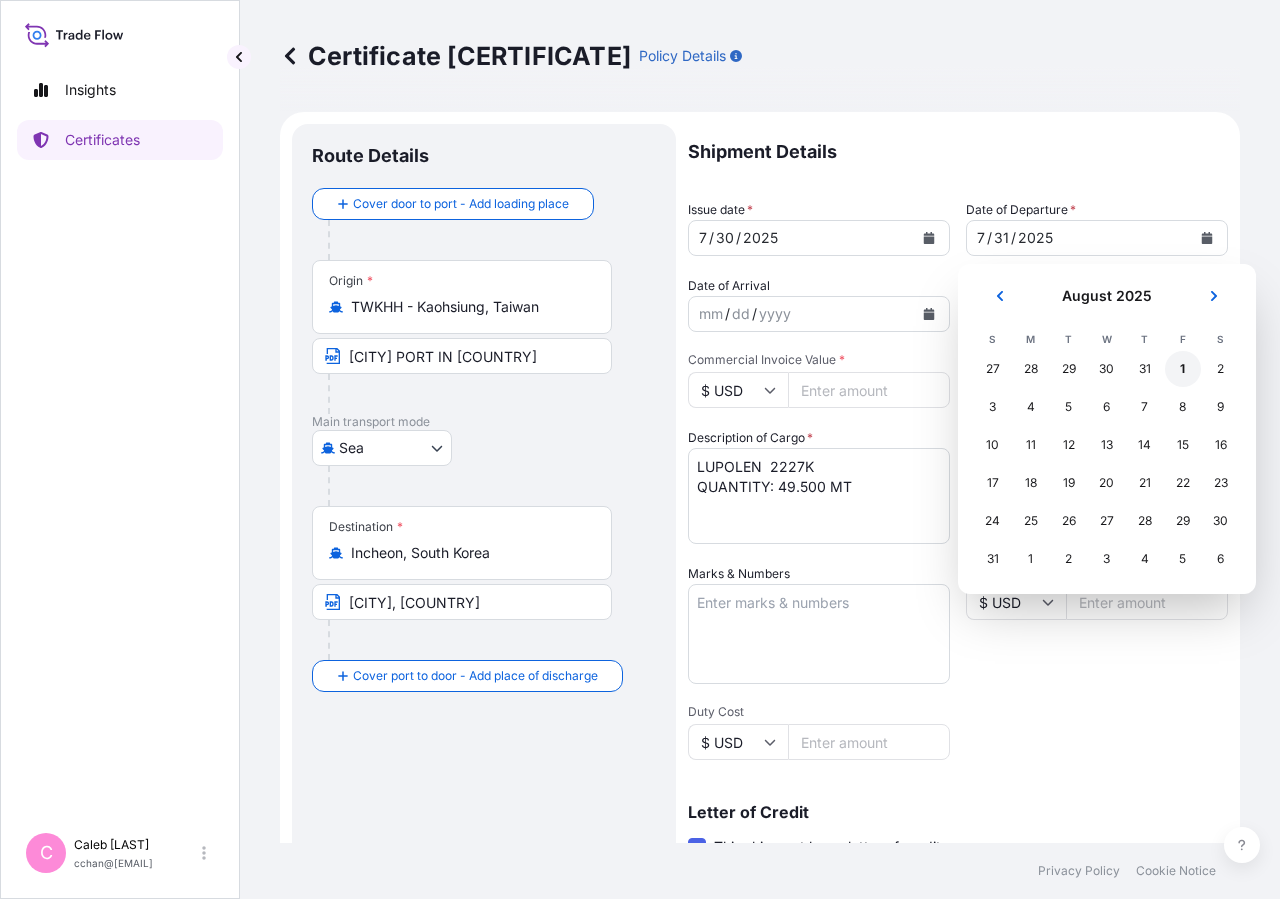 click on "1" at bounding box center (1183, 369) 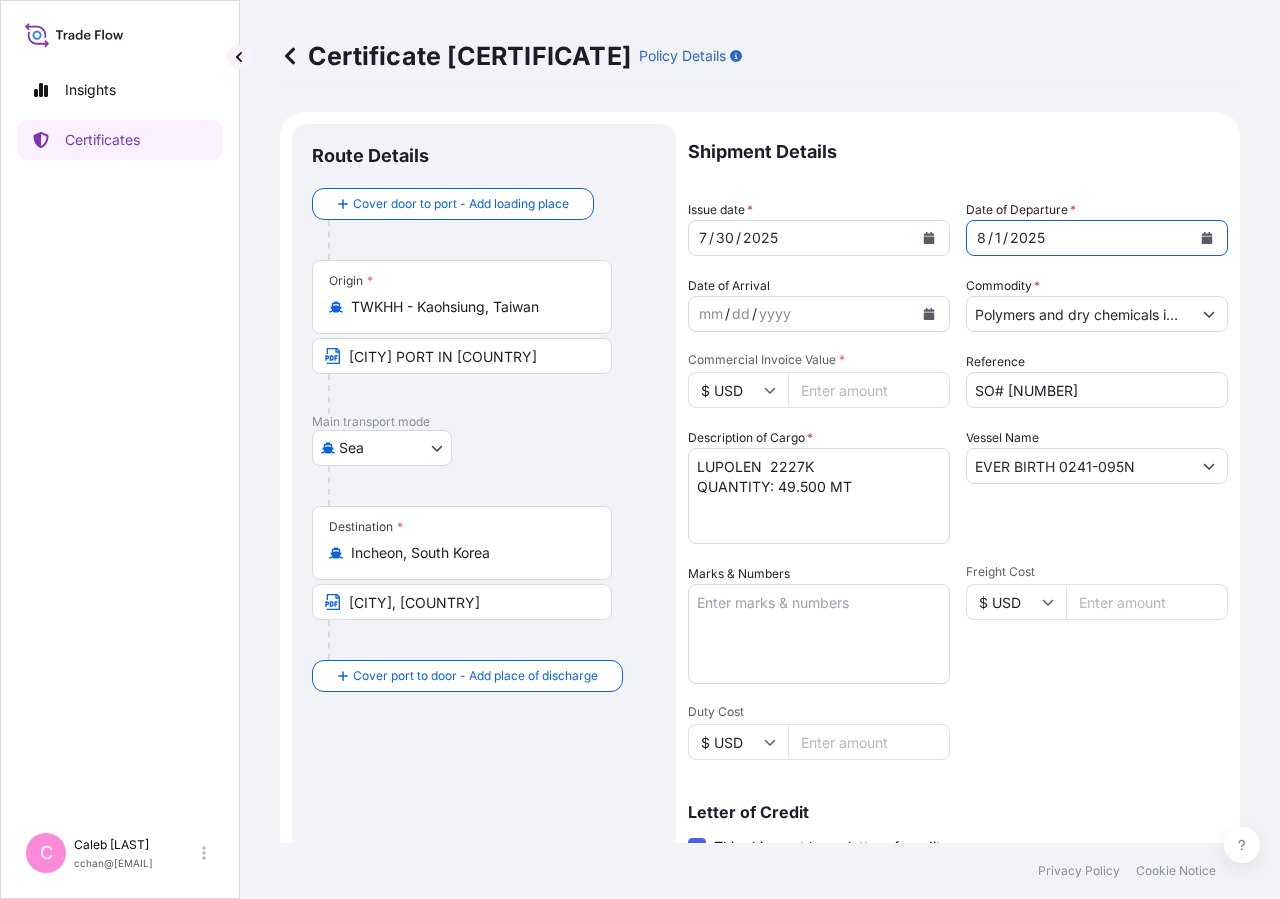 click 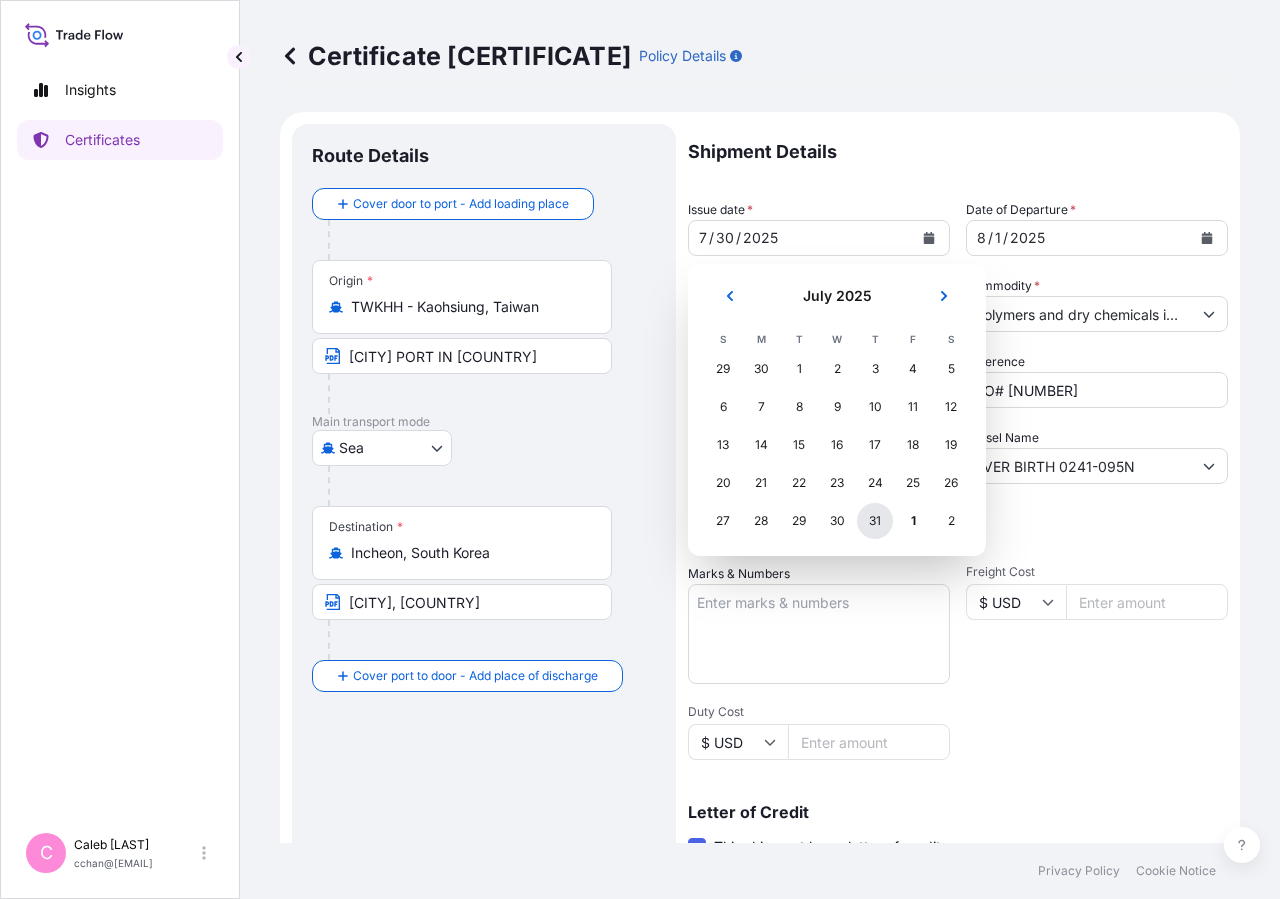 click on "31" at bounding box center [875, 521] 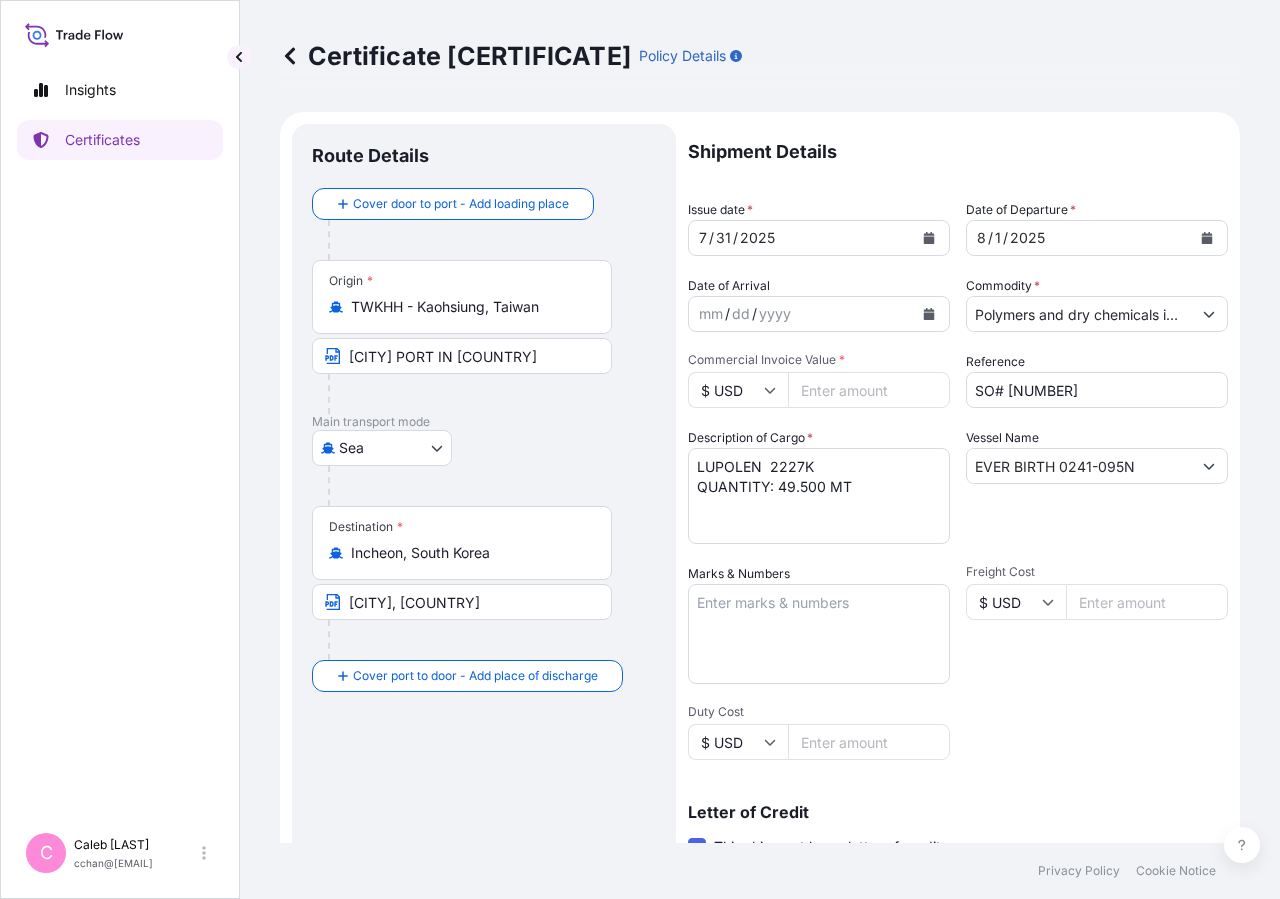 click on "Shipment Details Issue date * [DATE] Date of Departure * [DATE] Date of Arrival mm / dd / yyyy Commodity * Polymers and dry chemicals in bulk Packing Category Commercial Invoice Value    * $ USD [NUMBER] Reference SO# [NUMBER] Description of Cargo * LUPOLEN  2227K
QUANTITY: 49.500 MT Vessel Name EVER BIRTH 0241-095N Marks & Numbers Freight Cost   $ USD Duty Cost   $ USD Letter of Credit This shipment has a letter of credit Letter of credit * LC NO.: [LC_NUMBER]
CLAIMS PAYABLE IN [COUNTRY] IN THE CURRENCY OF DRAFT(USD),
COVERING THE INSTITUTE CARGO CLAUSES : ICC(A)
NO. OF ORIGINAL ISSUED: 02 (01 ORIGINAL + 01 DUPLICATE)
Letter of credit may not exceed 12000 characters Assured Details Primary Assured * Basell Asia Pacific Limited Basell Orlen Polyolefins Sp. z o.o. Basell Asia Pacific Limited Named Assured Named Assured Address" at bounding box center [958, 676] 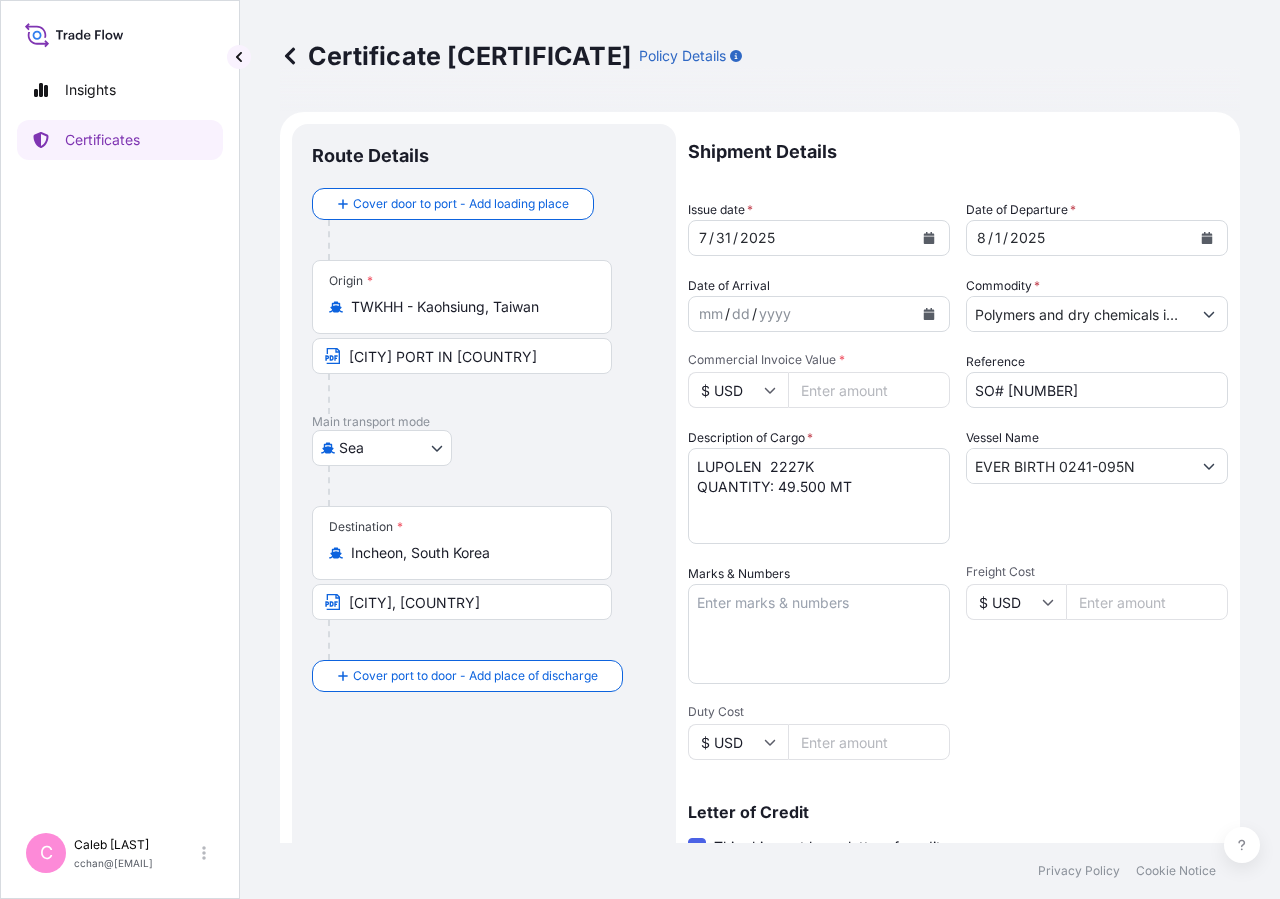 scroll, scrollTop: 442, scrollLeft: 0, axis: vertical 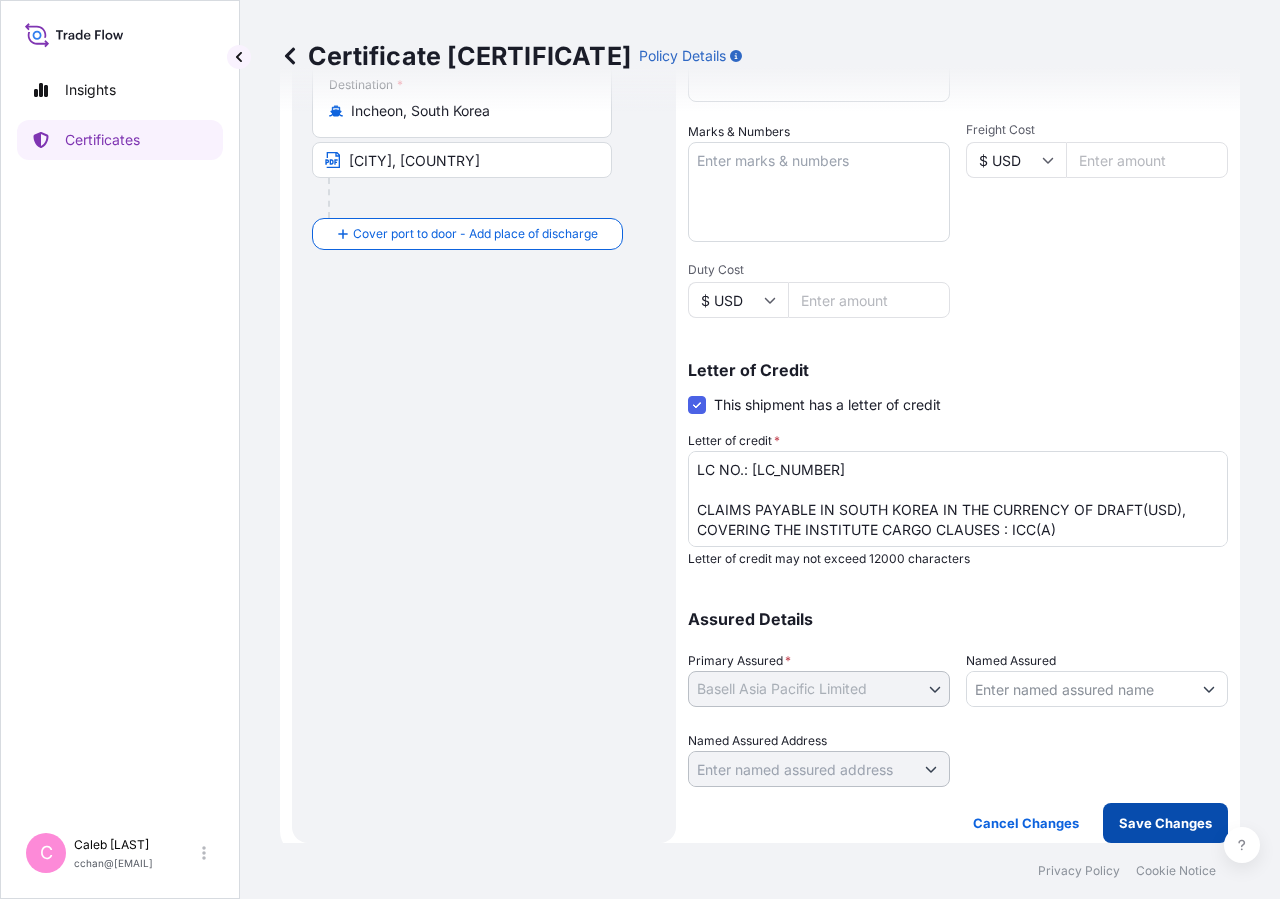click on "Save Changes" at bounding box center [1165, 823] 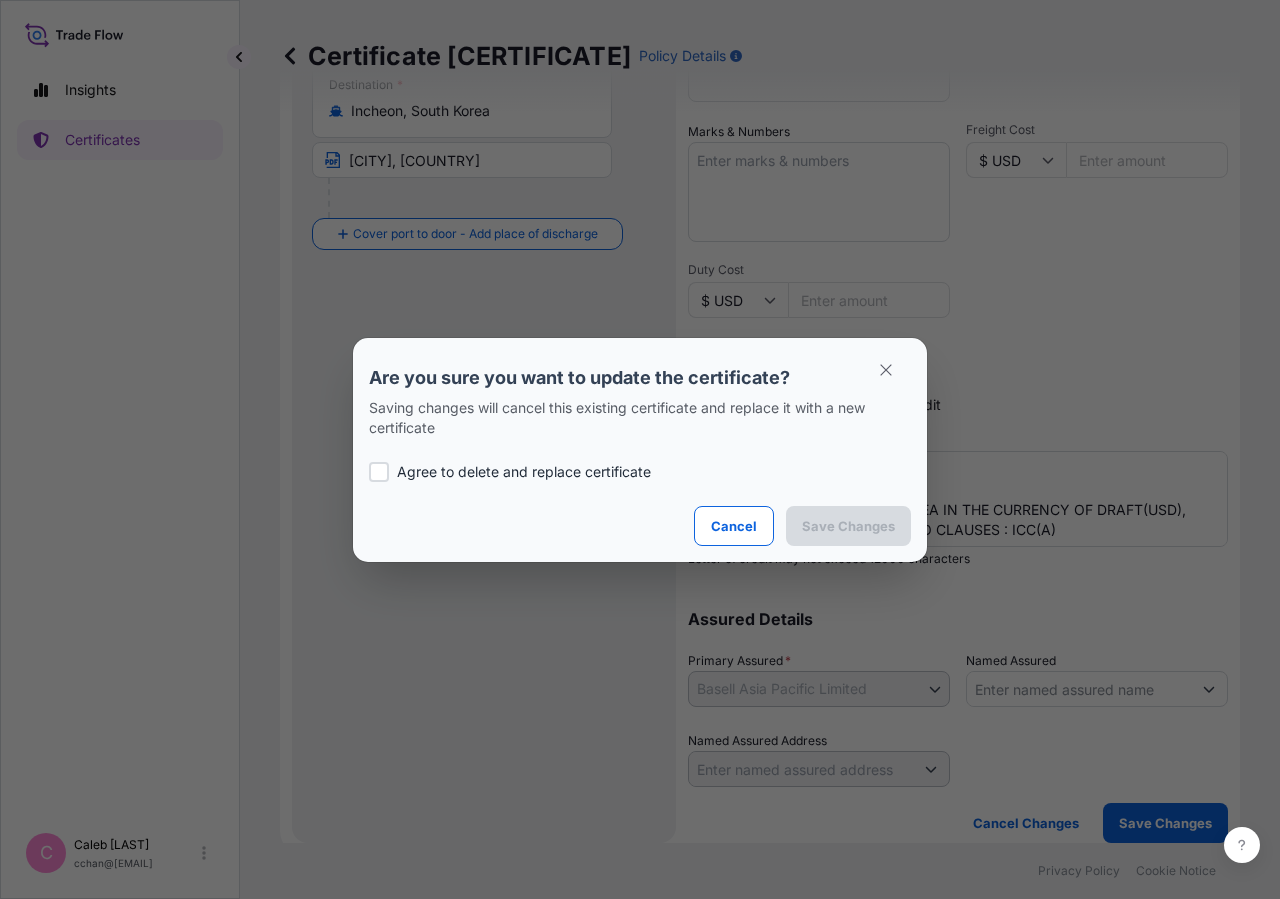 click on "Agree to delete and replace certificate" at bounding box center (524, 472) 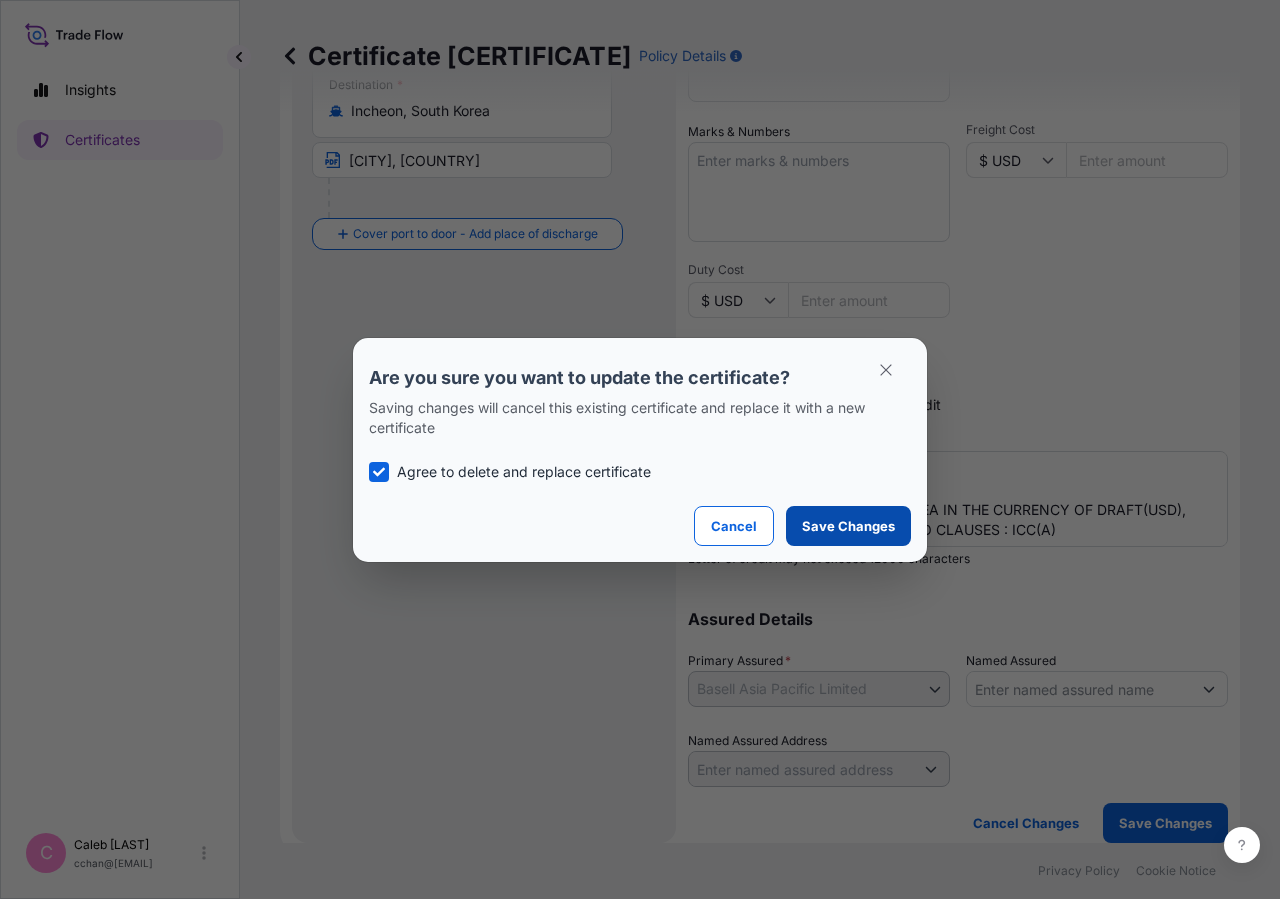 click on "Save Changes" at bounding box center (848, 526) 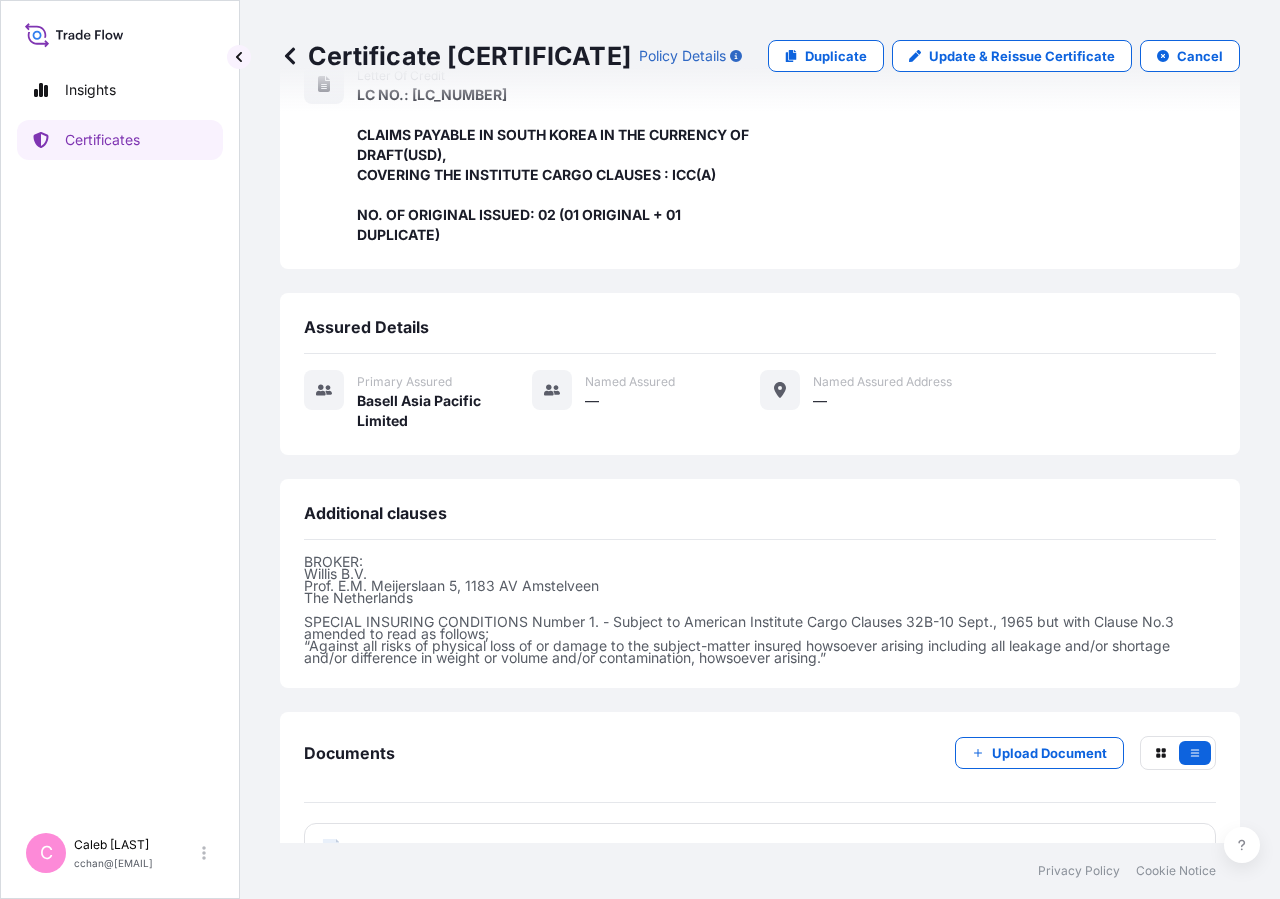 scroll, scrollTop: 578, scrollLeft: 0, axis: vertical 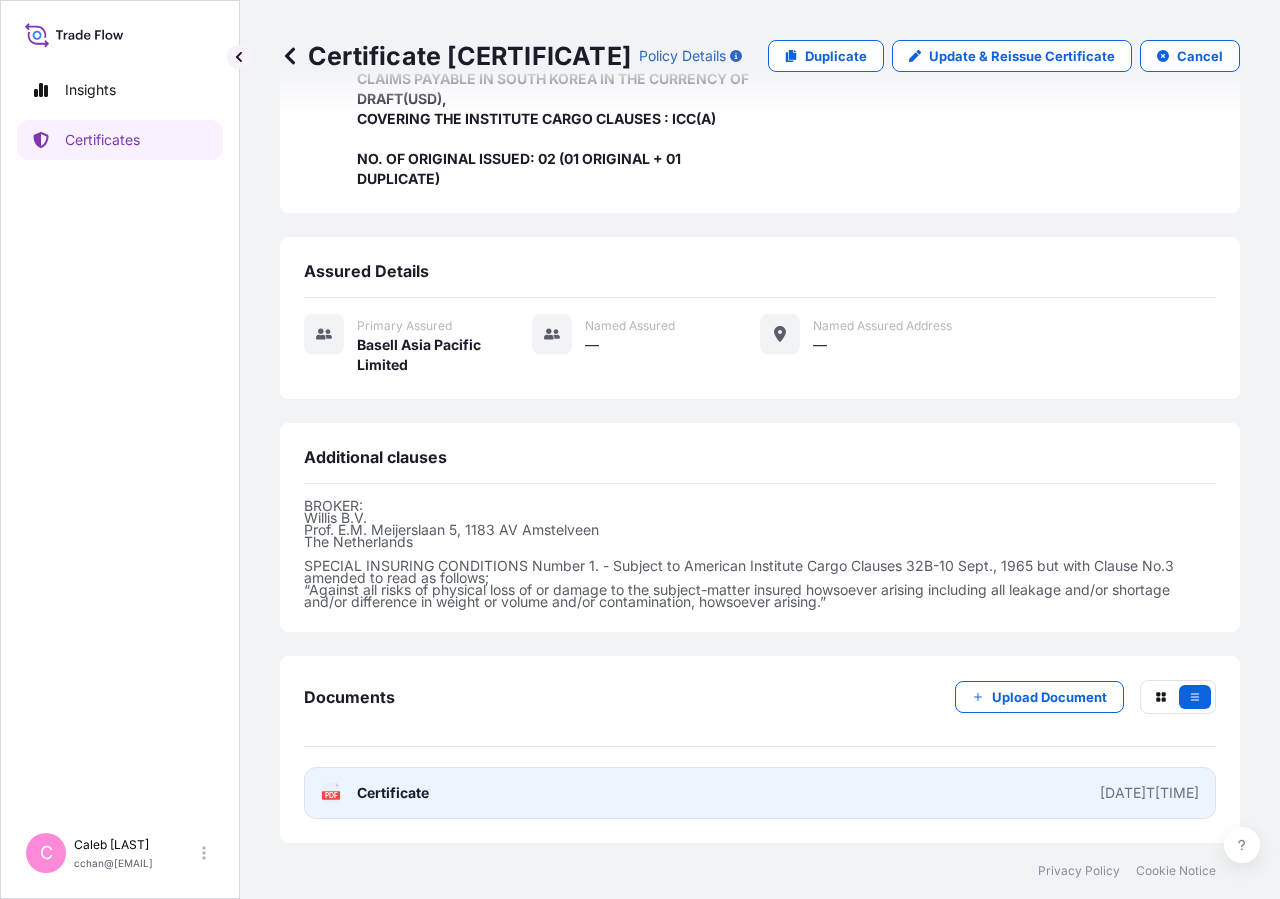 click on "Certificate" at bounding box center [393, 793] 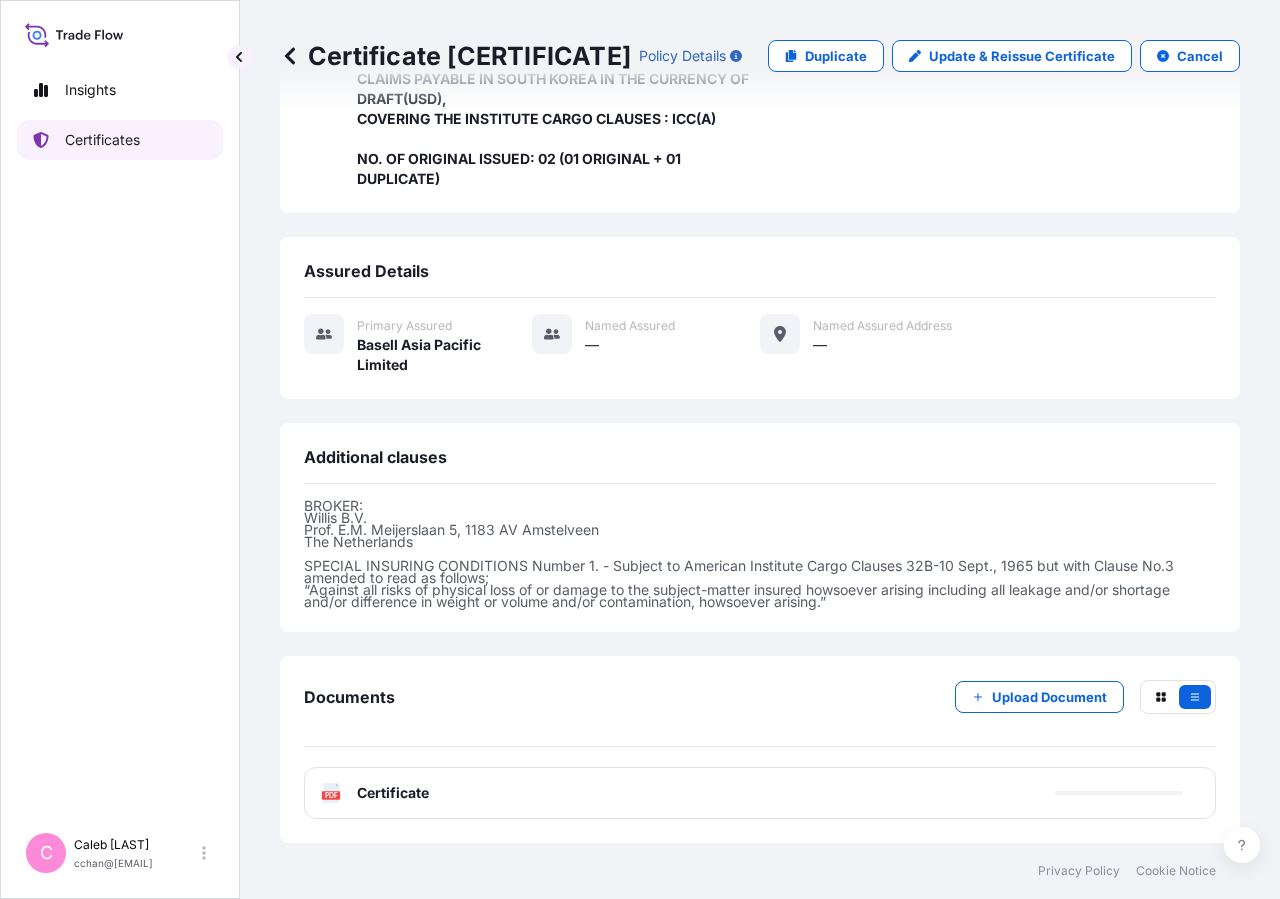 click on "Certificates" at bounding box center (102, 140) 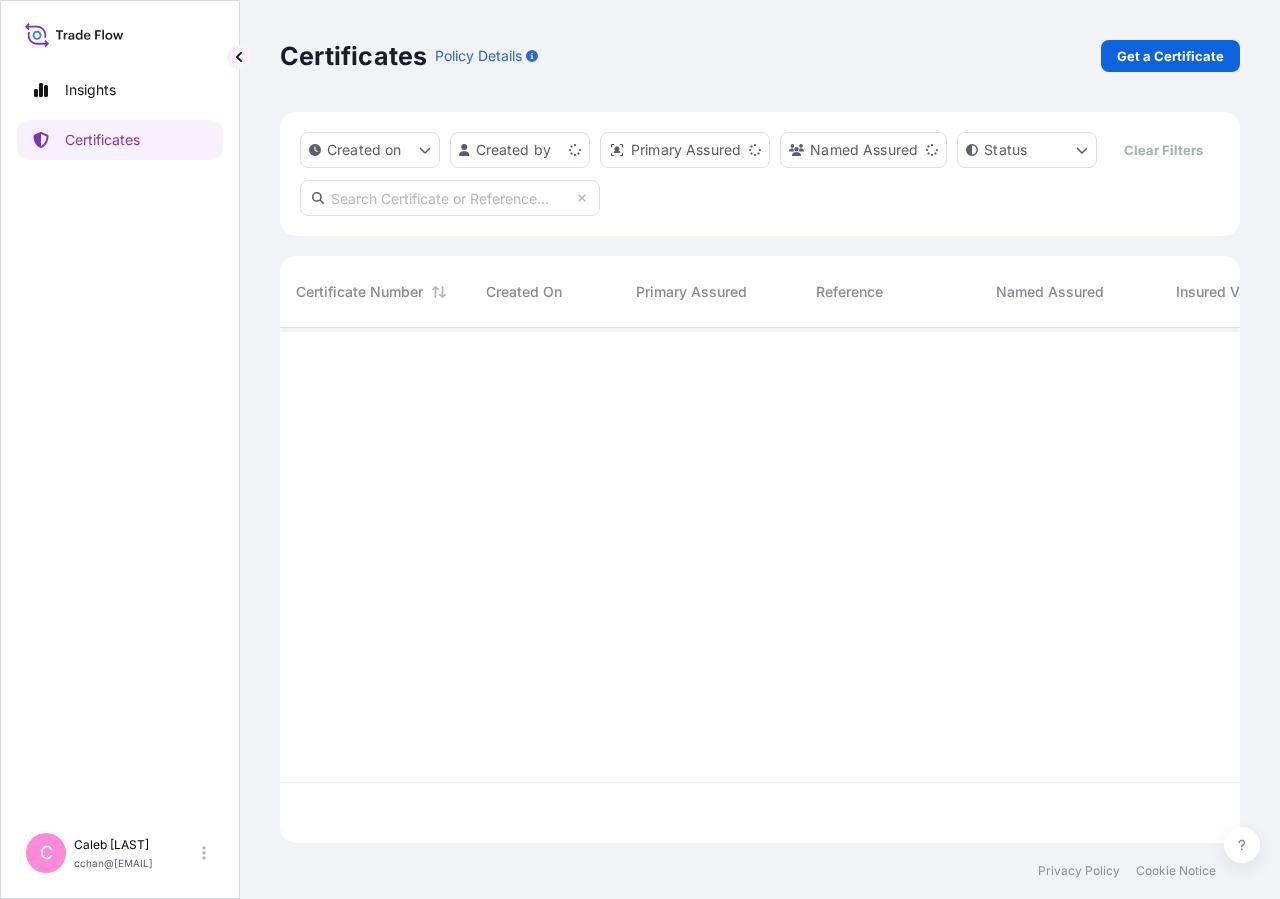 scroll, scrollTop: 0, scrollLeft: 0, axis: both 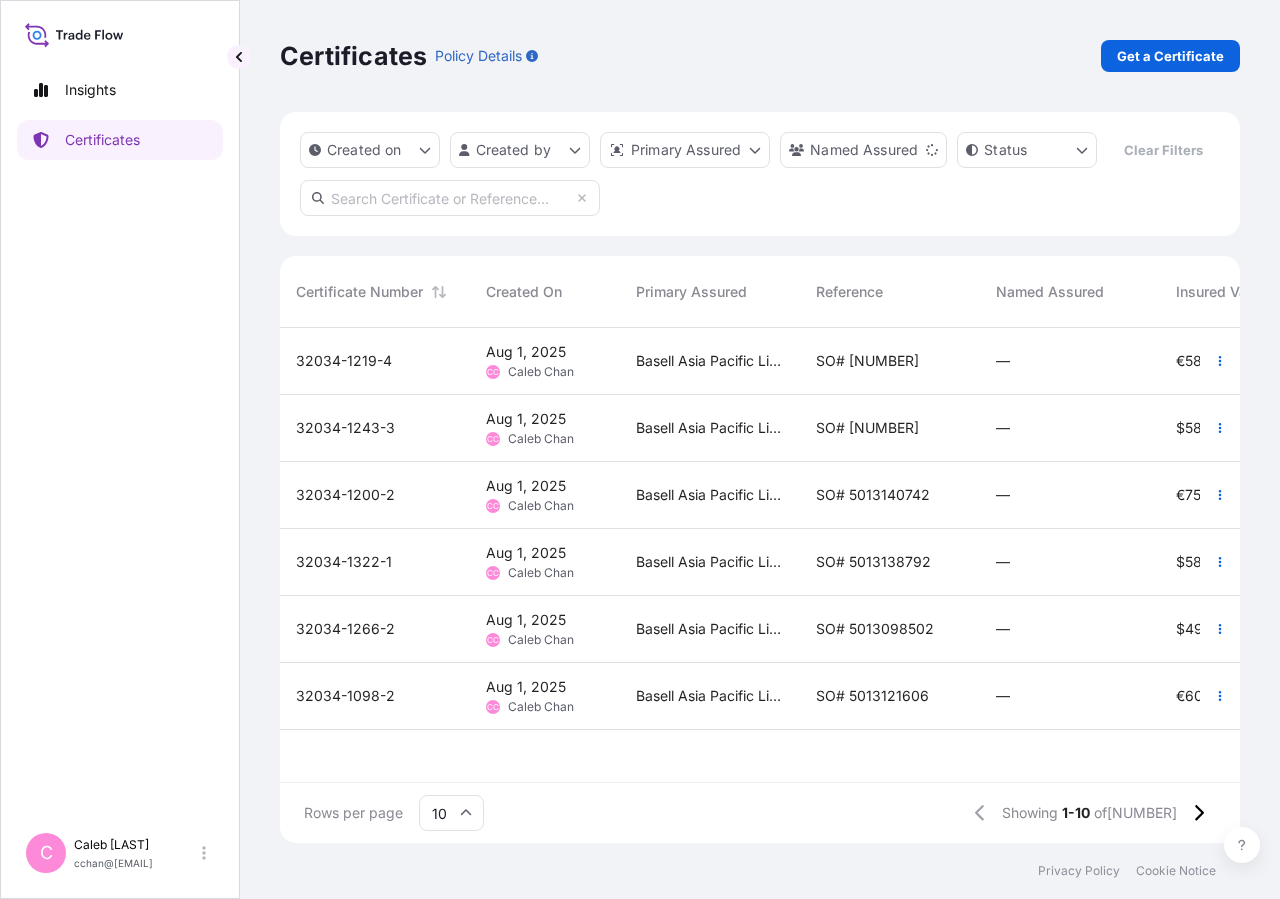 click at bounding box center (450, 198) 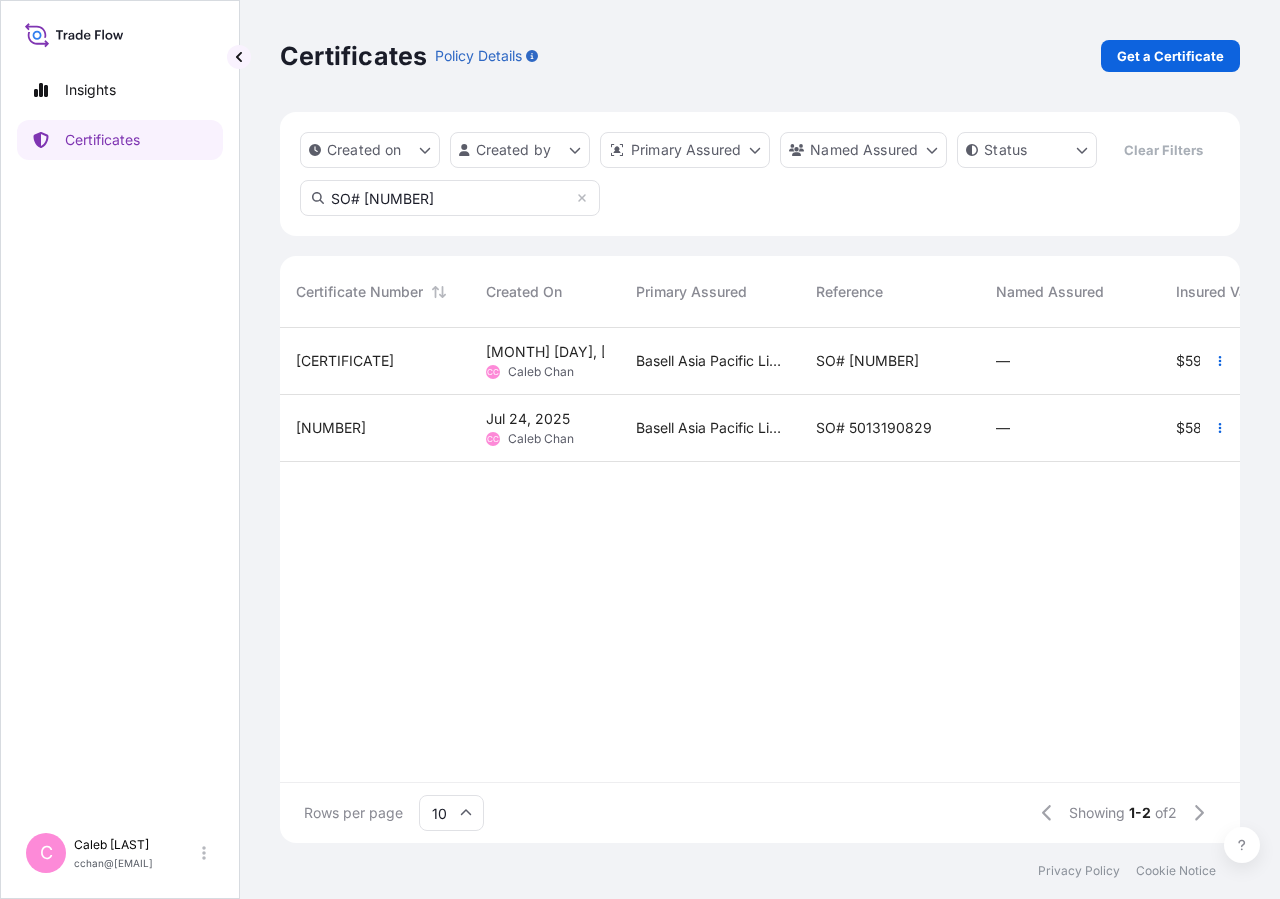 type on "SO# [NUMBER]" 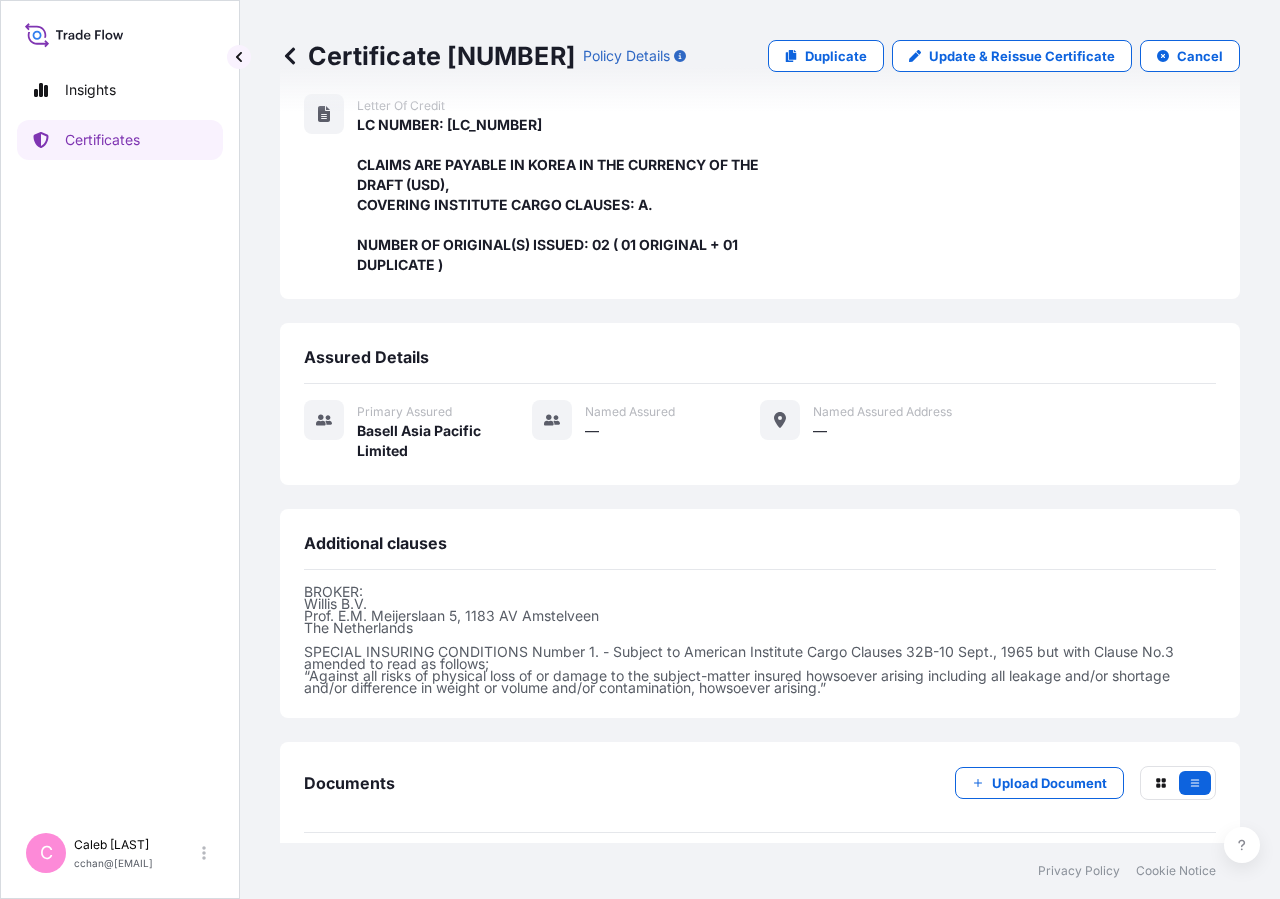 scroll, scrollTop: 538, scrollLeft: 0, axis: vertical 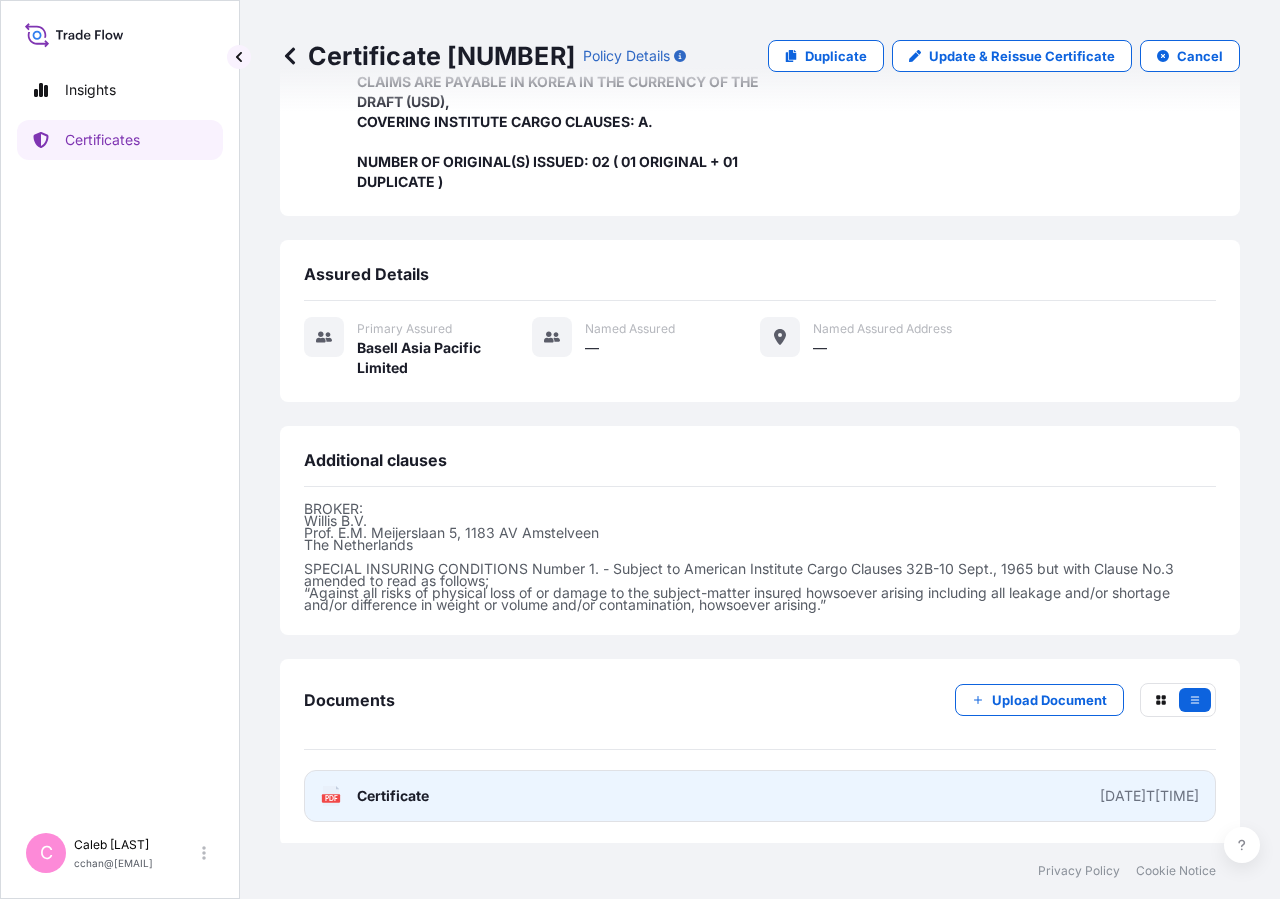 click on "Certificate" at bounding box center (393, 796) 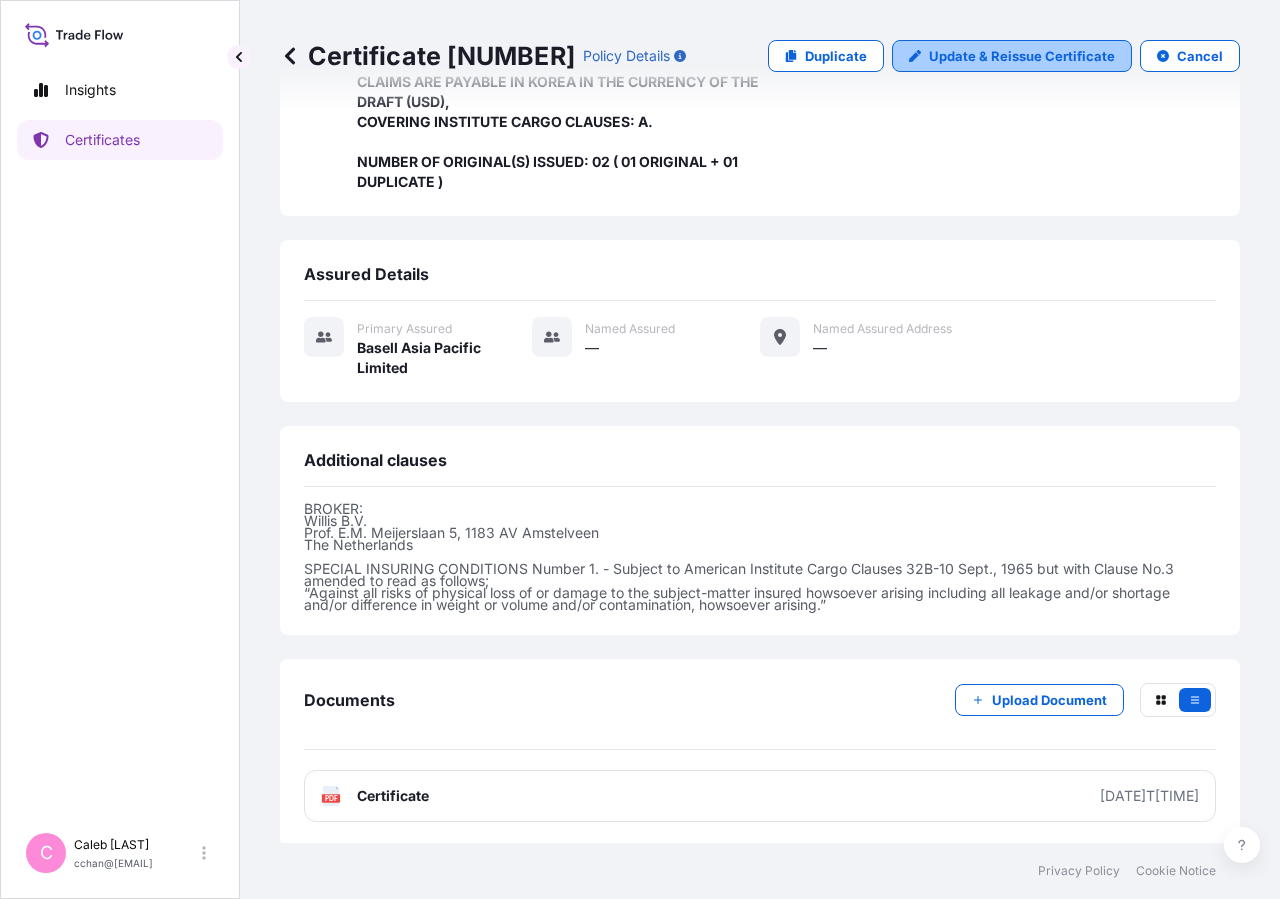 click on "Update & Reissue Certificate" at bounding box center [1022, 56] 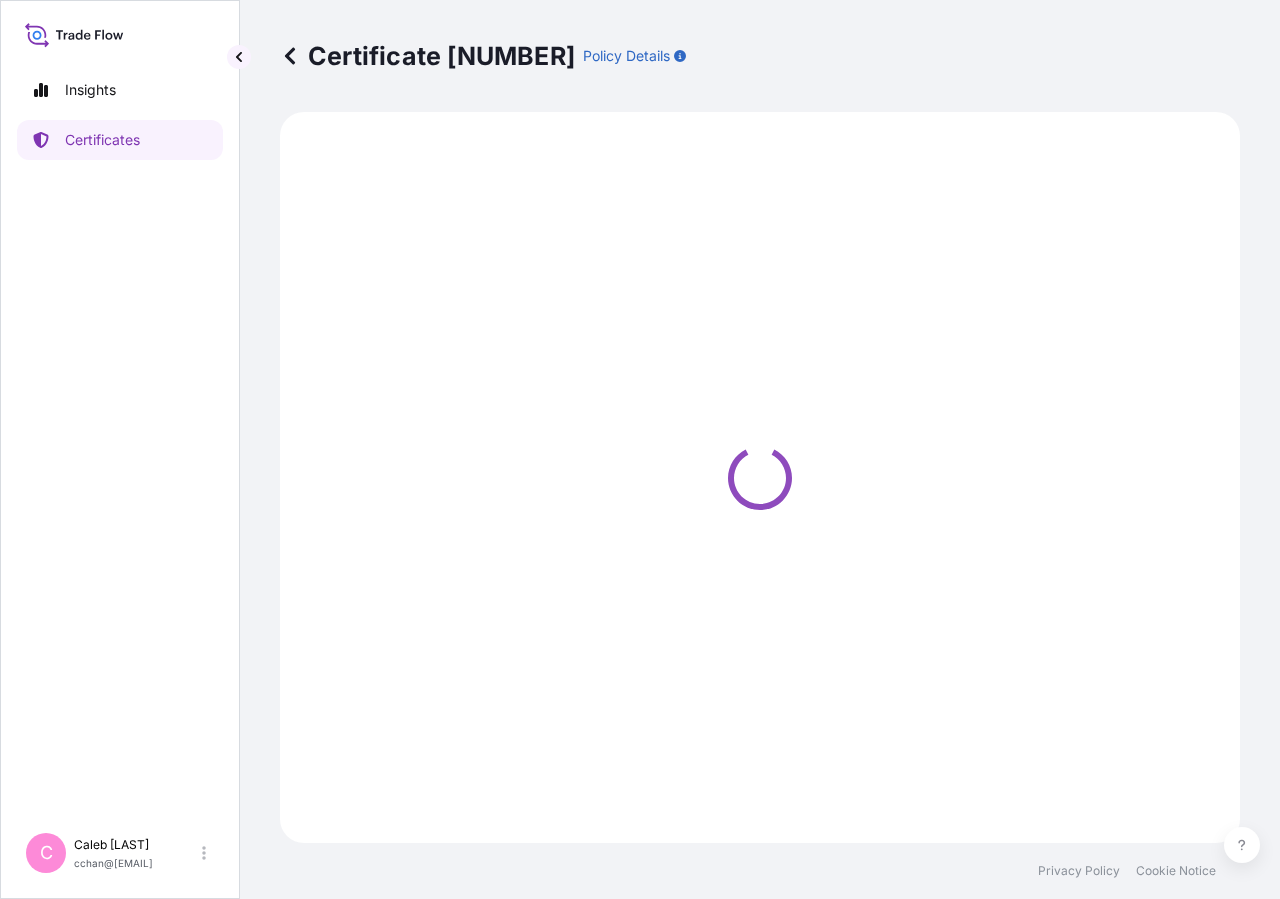 select on "Sea" 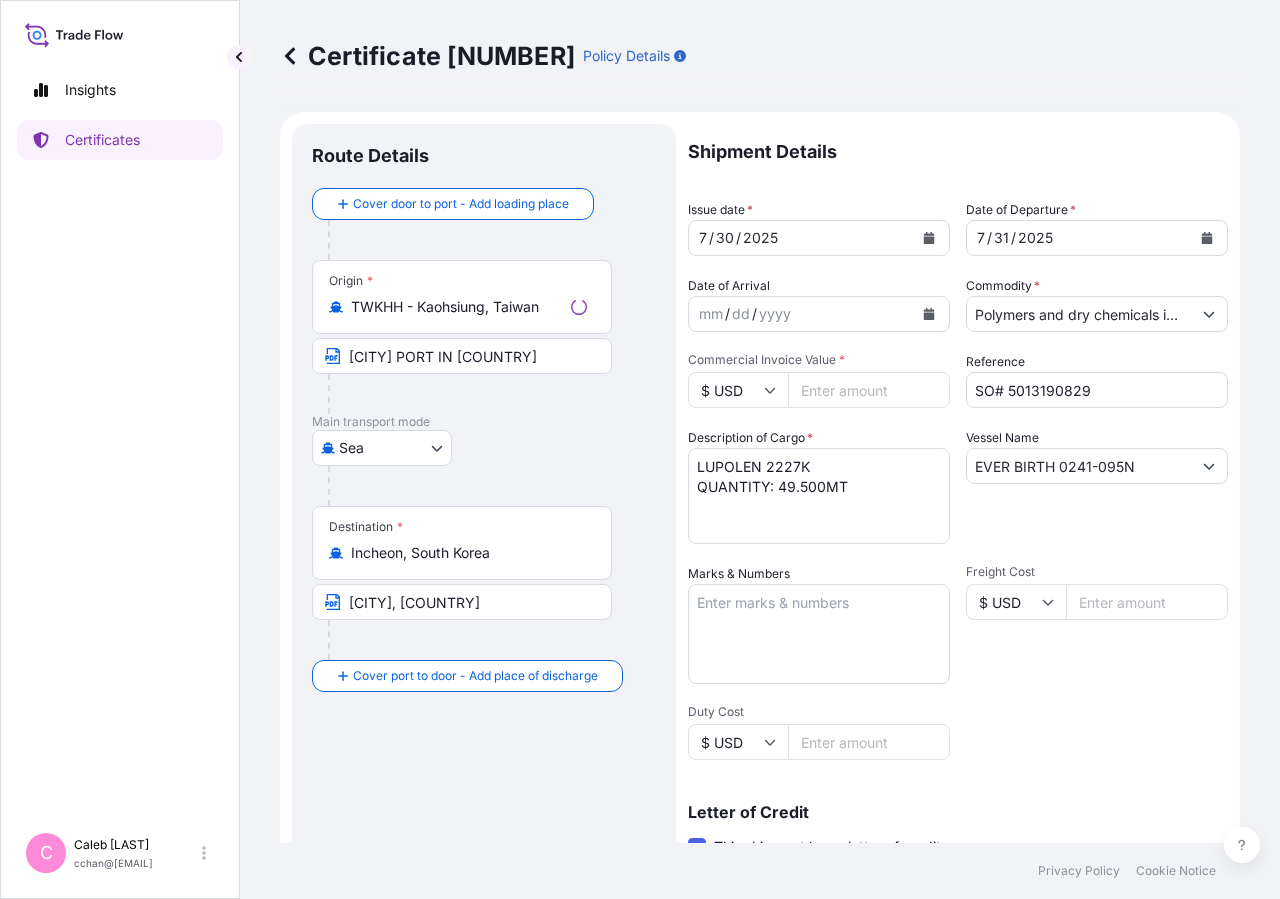 click at bounding box center [1207, 238] 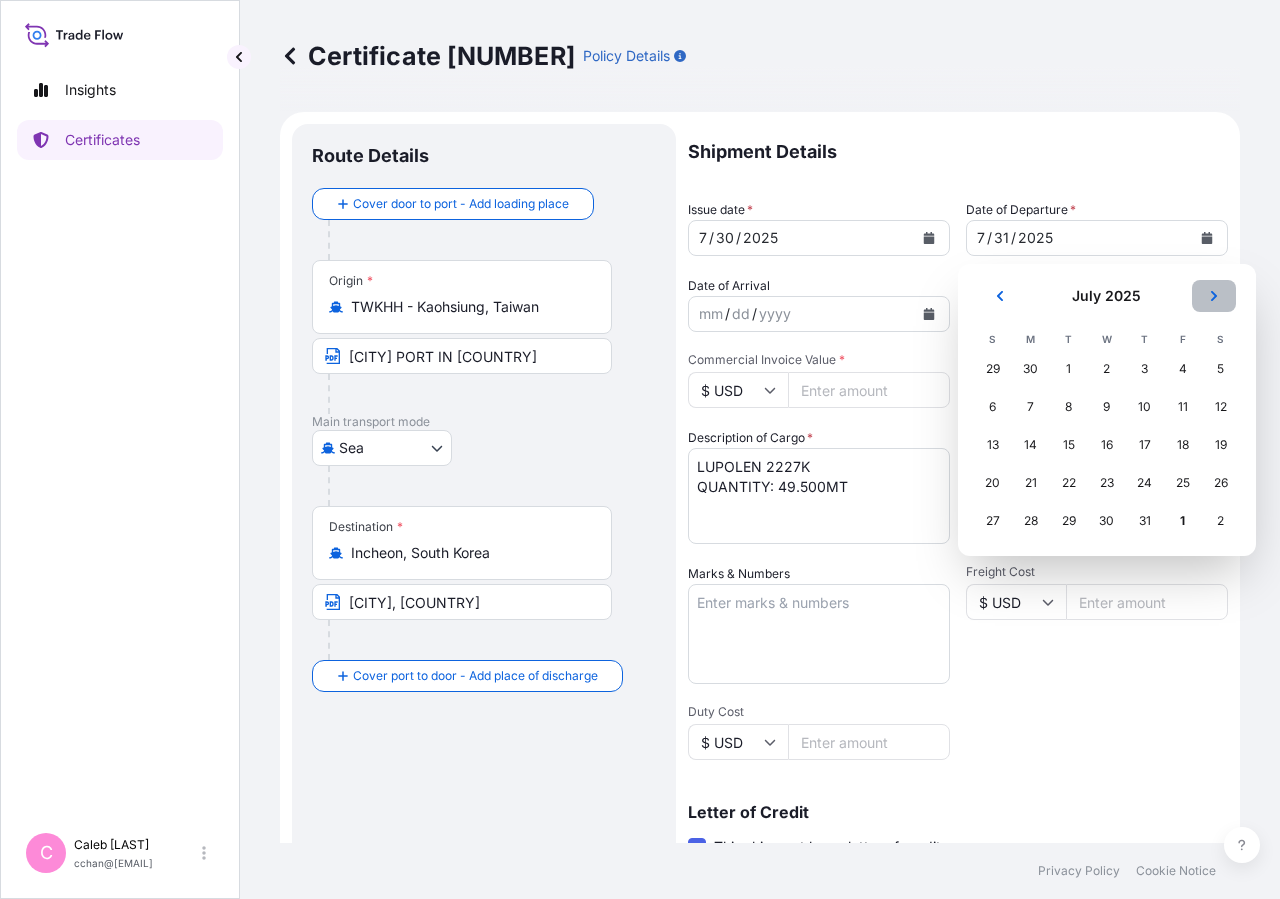 click 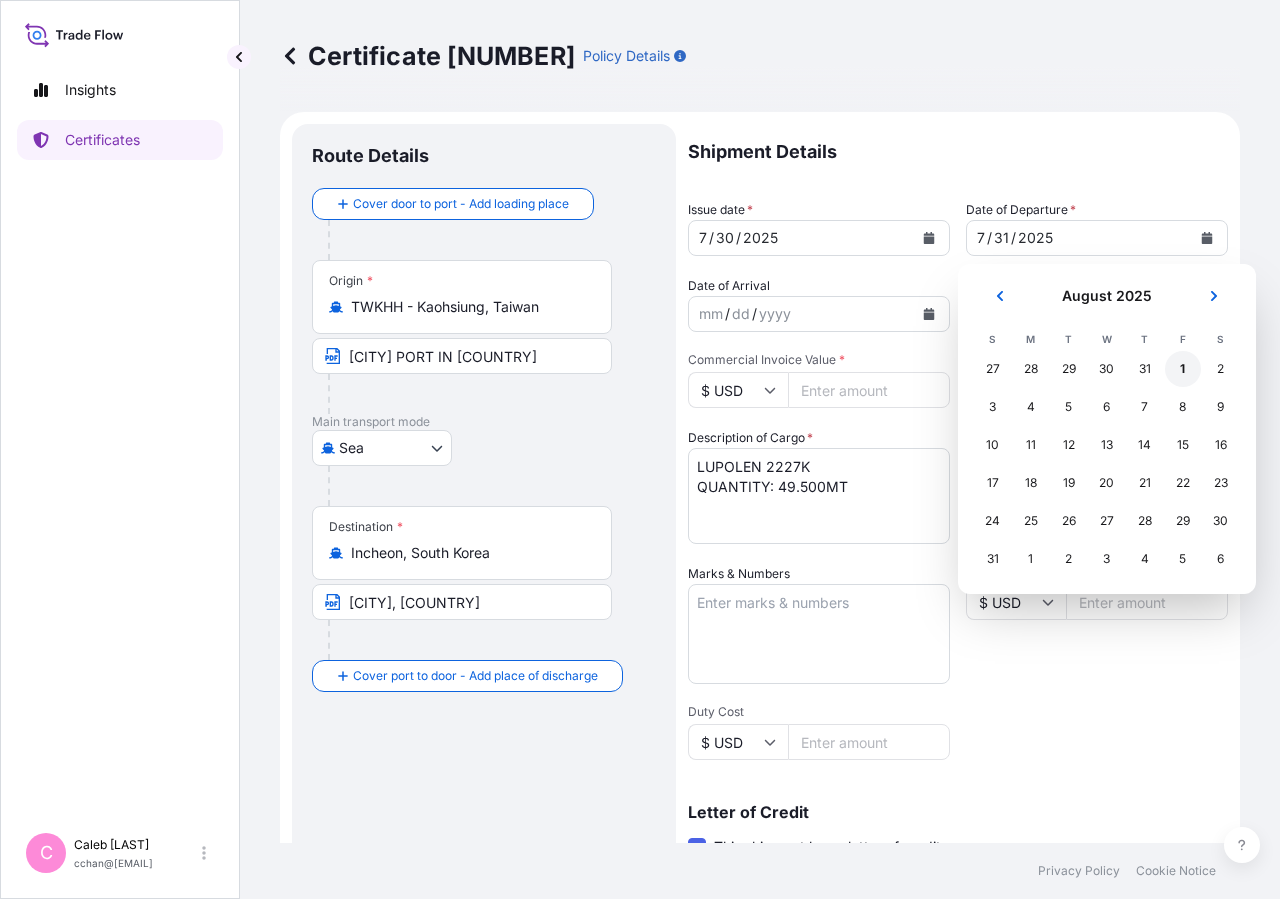 click on "1" at bounding box center (1183, 369) 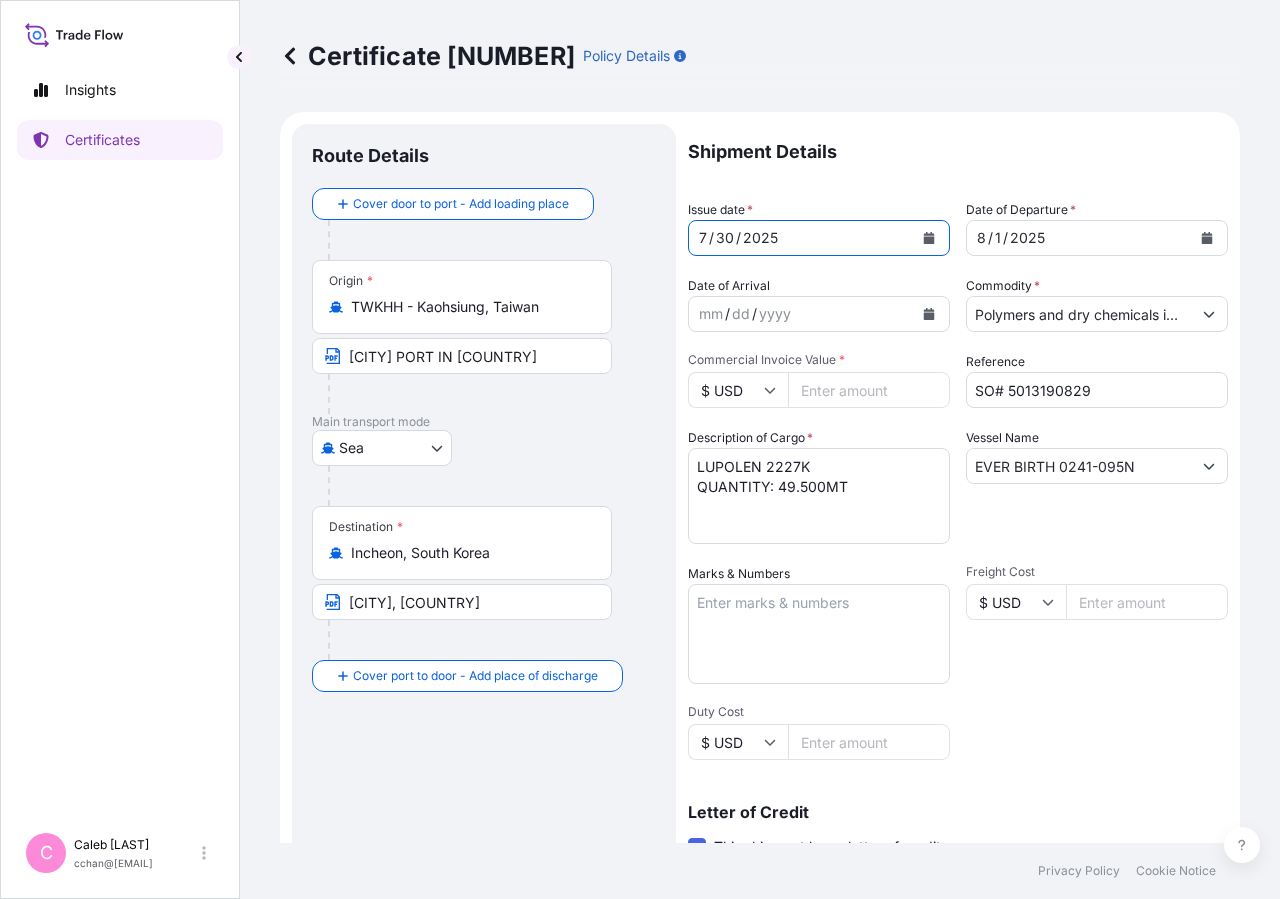 click 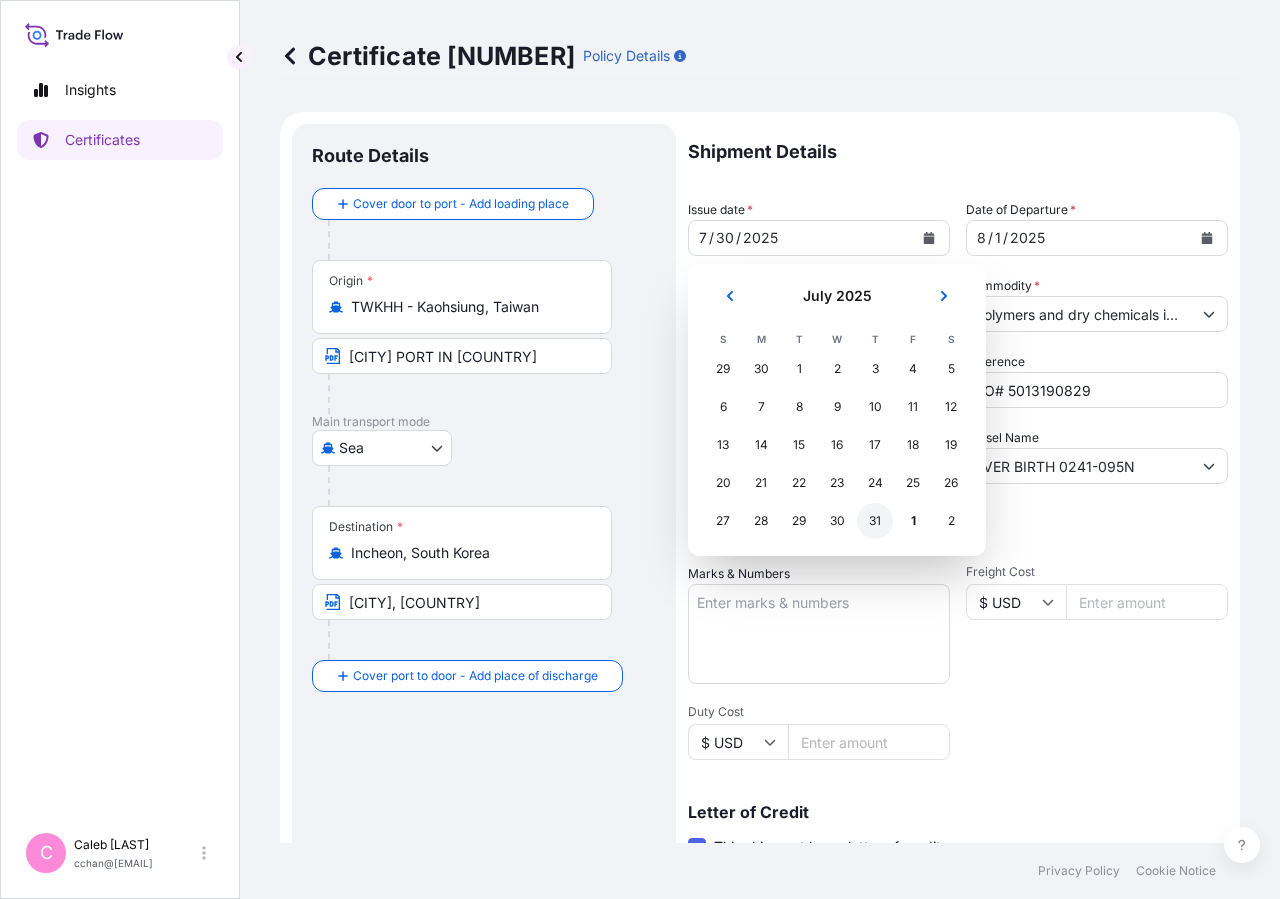 click on "31" at bounding box center (875, 521) 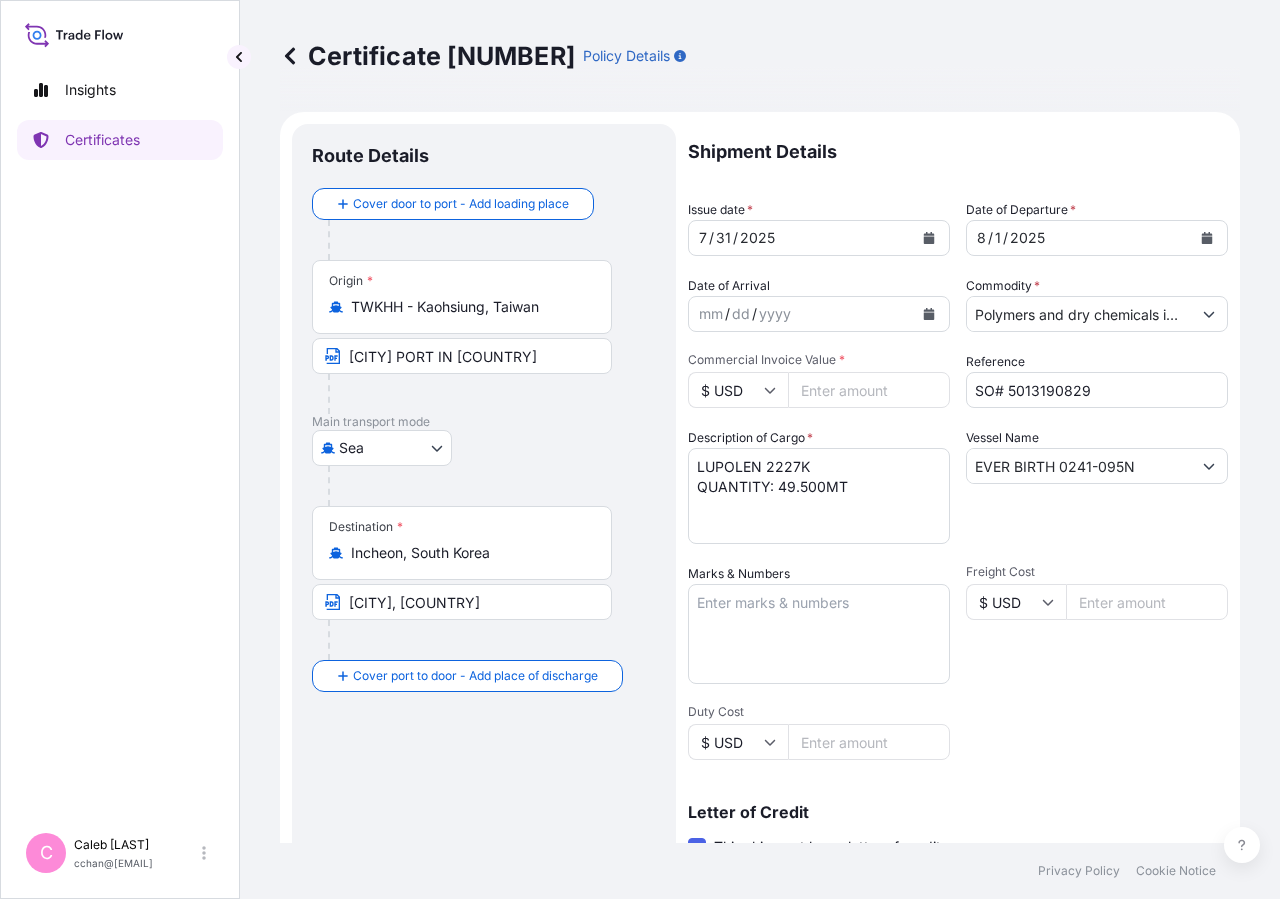click on "Shipment Details Issue date * [DATE] Date of Departure * [DATE] Date of Arrival mm / dd / yyyy Commodity * Polymers and dry chemicals in bulk Packing Category Commercial Invoice Value    * $ USD [NUMBER] Reference SO# [NUMBER] Description of Cargo * LUPOLEN 2227K
QUANTITY: 49.500MT Vessel Name EVER BIRTH 0241-095N Marks & Numbers Freight Cost   $ USD Duty Cost   $ USD Letter of Credit This shipment has a letter of credit Letter of credit * LC NUMBER: [LC_NUMBER]
CLAIMS ARE PAYABLE IN KOREA IN THE CURRENCY OF THE DRAFT (USD),
COVERING INSTITUTE CARGO CLAUSES: A.
NUMBER OF ORIGINAL(S) ISSUED: 02 ( 01 ORIGINAL + 01 DUPLICATE )
Letter of credit may not exceed 12000 characters Assured Details Primary Assured * Basell Asia Pacific Limited Basell Orlen Polyolefins Sp. z o.o. Basell Asia Pacific Limited Named Assured Named Assured Address" at bounding box center (958, 676) 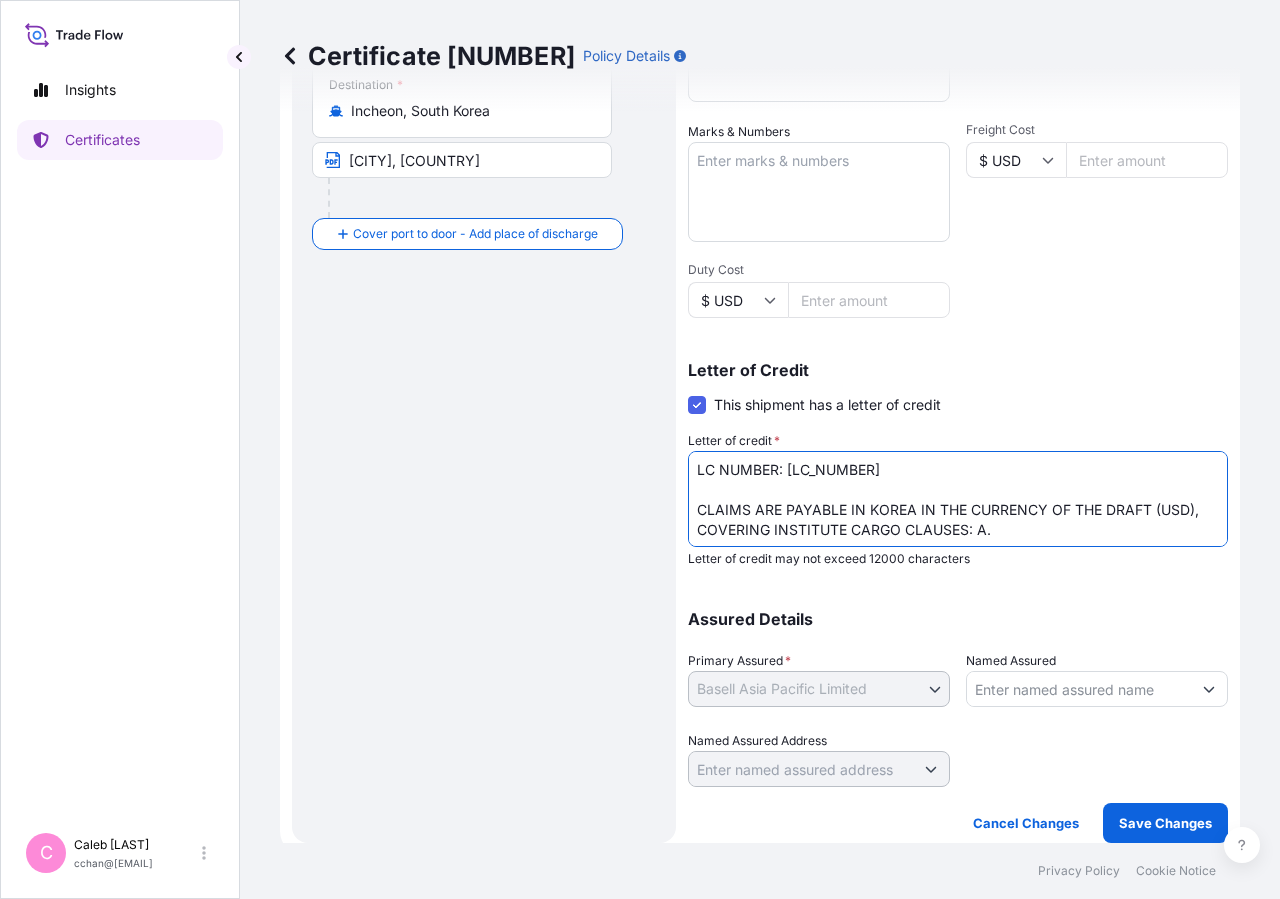 click on "LC NUMBER: [LC_NUMBER]
CLAIMS ARE PAYABLE IN KOREA IN THE CURRENCY OF THE DRAFT (USD),
COVERING INSTITUTE CARGO CLAUSES: A.
NUMBER OF ORIGINAL(S) ISSUED: 02 ( 01 ORIGINAL + 01 DUPLICATE )" at bounding box center (958, 499) 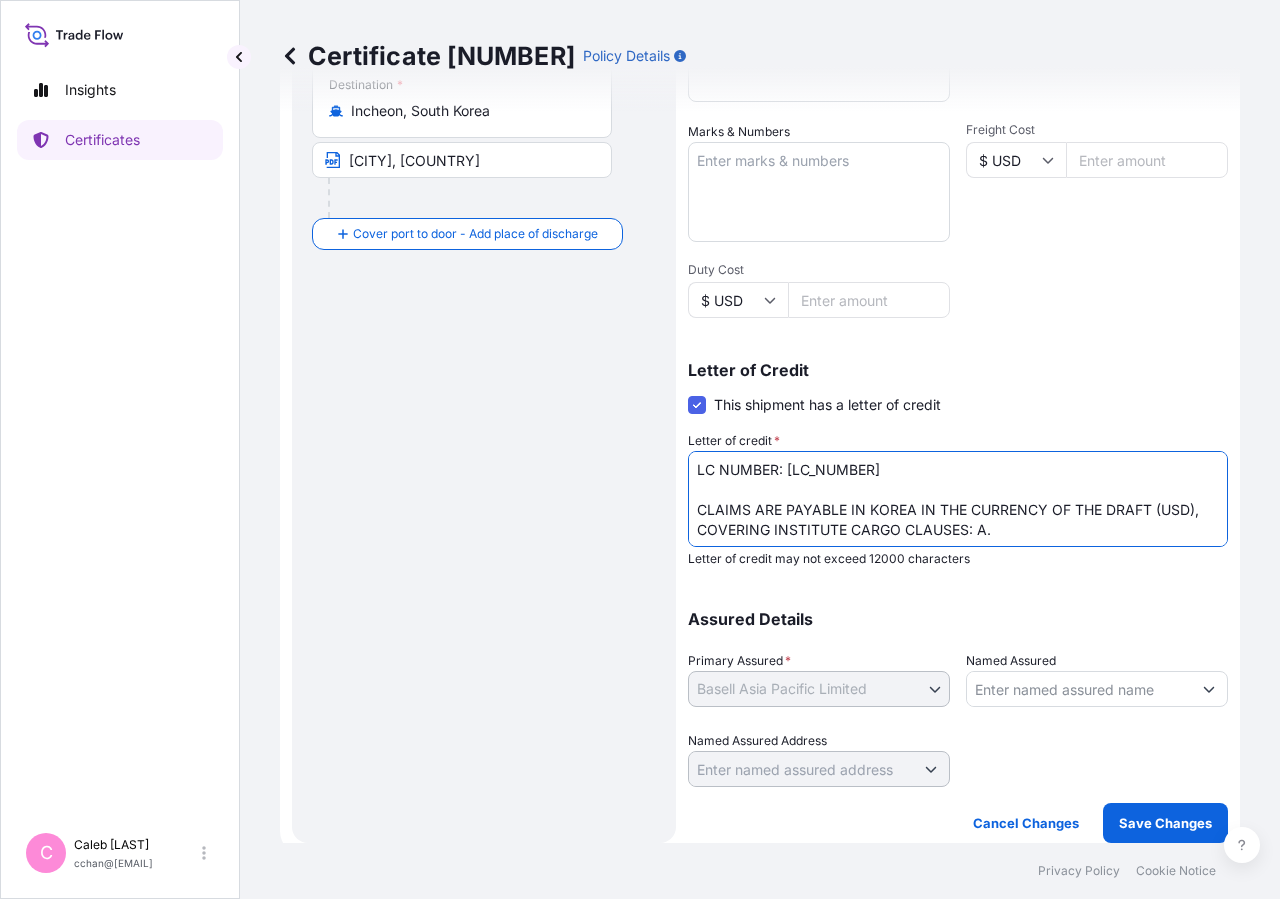 click on "LC NUMBER: [LC_NUMBER]
CLAIMS ARE PAYABLE IN KOREA IN THE CURRENCY OF THE DRAFT (USD),
COVERING INSTITUTE CARGO CLAUSES: A.
NUMBER OF ORIGINAL(S) ISSUED: 02 ( 01 ORIGINAL + 01 DUPLICATE )" at bounding box center (958, 499) 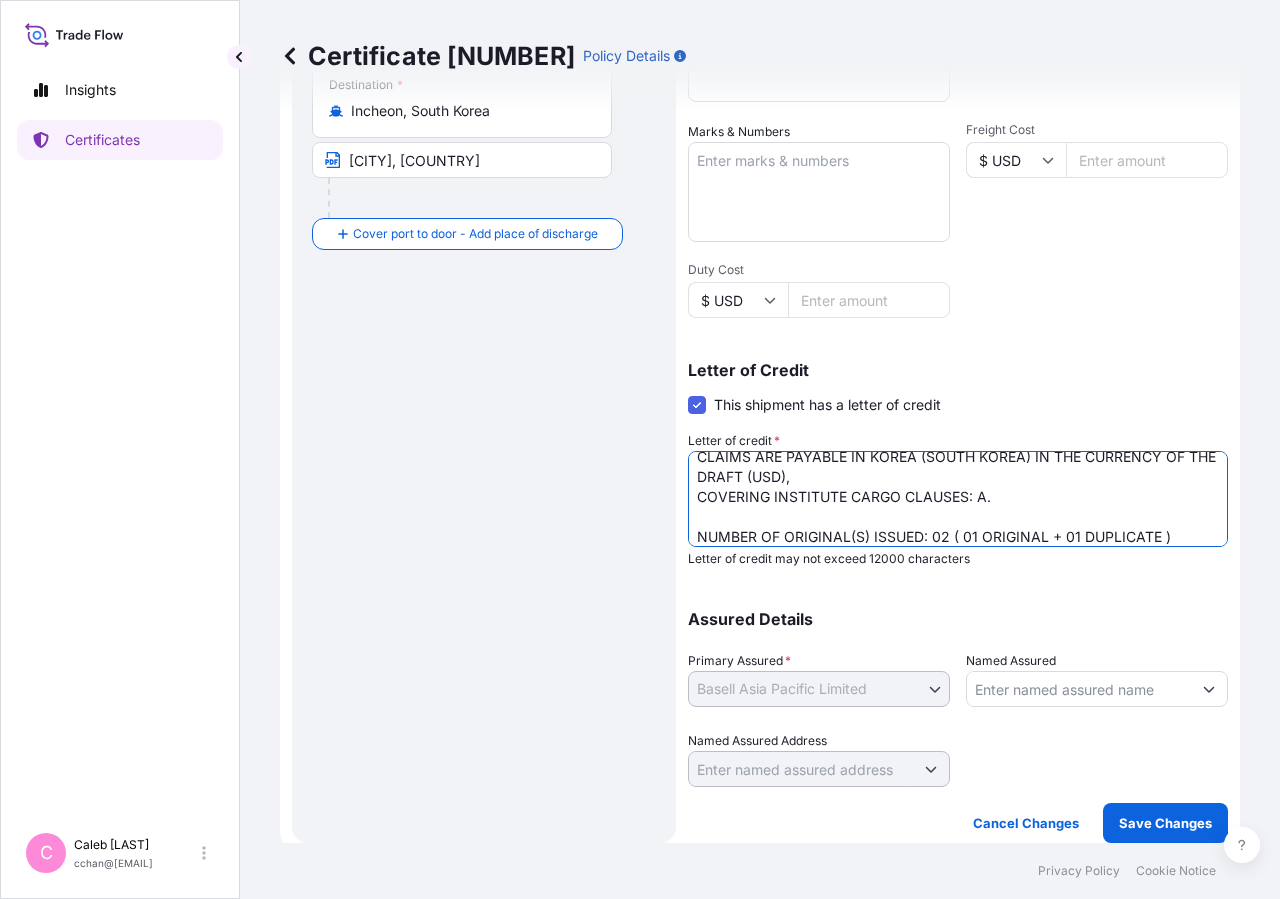 scroll, scrollTop: 74, scrollLeft: 0, axis: vertical 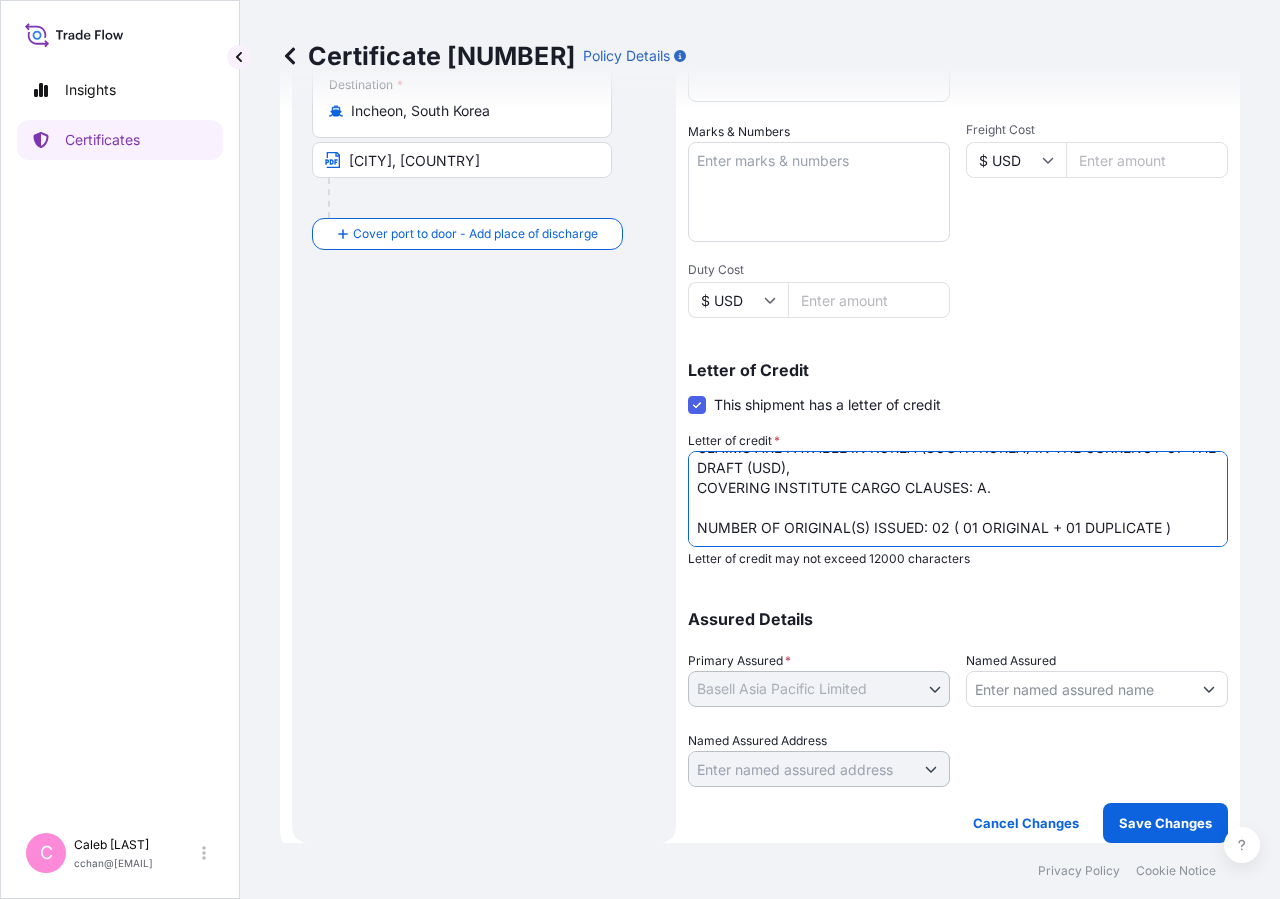 type on "LC NUMBER: [LC_NUMBER]
CLAIMS ARE PAYABLE IN KOREA (SOUTH KOREA) IN THE CURRENCY OF THE DRAFT (USD),
COVERING INSTITUTE CARGO CLAUSES: A.
NUMBER OF ORIGINAL(S) ISSUED: 02 ( 01 ORIGINAL + 01 DUPLICATE )" 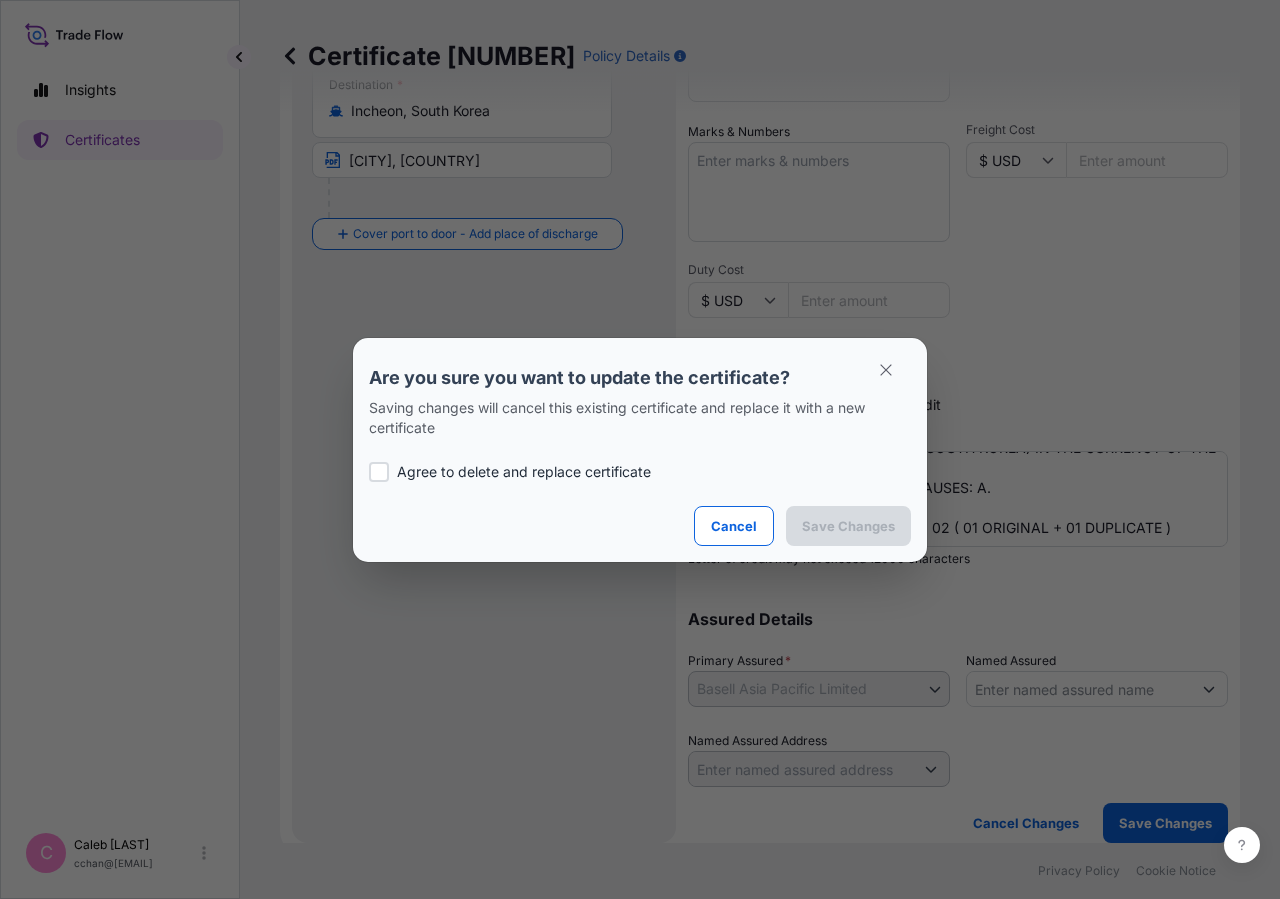click on "Agree to delete and replace certificate" at bounding box center [640, 472] 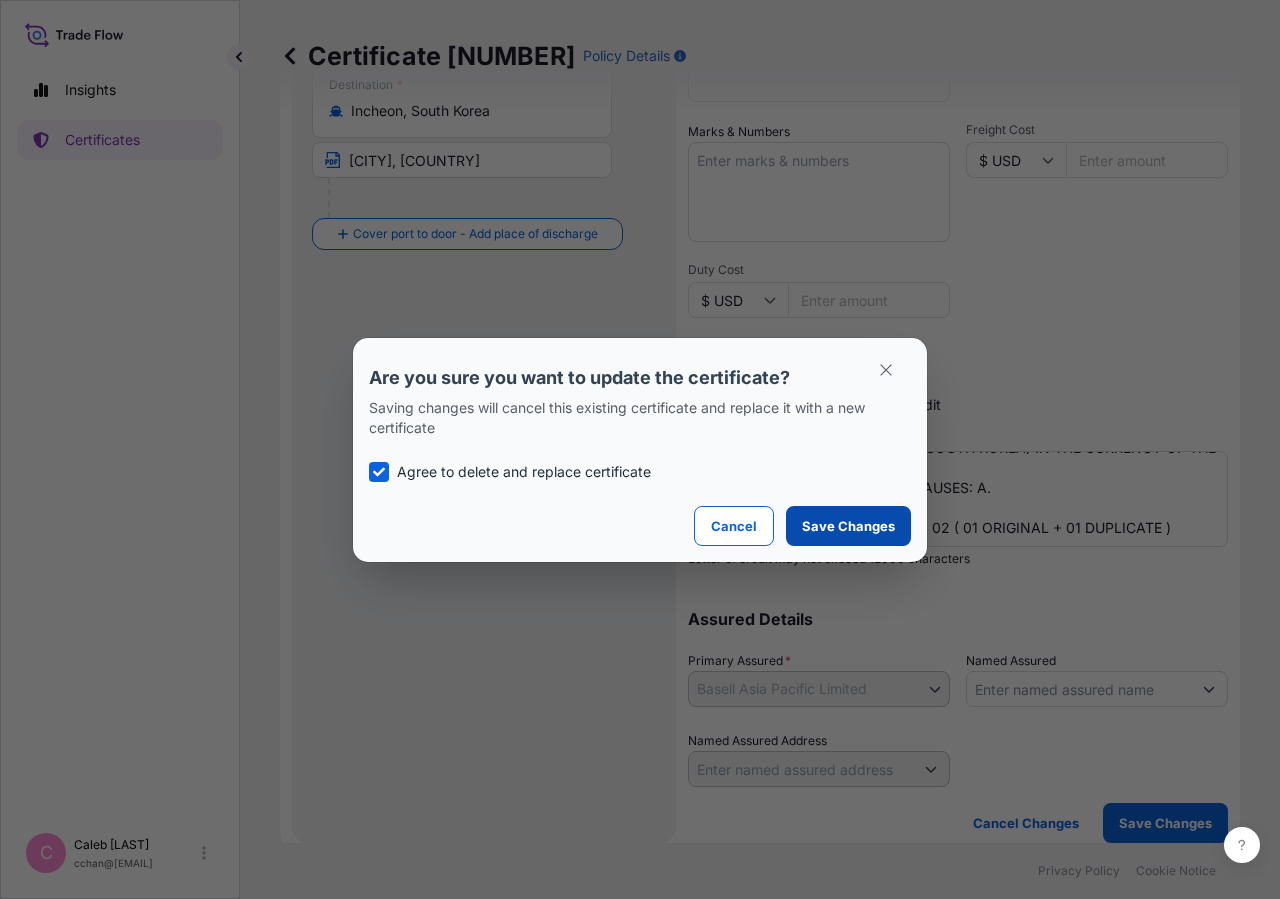 click on "Save Changes" at bounding box center [848, 526] 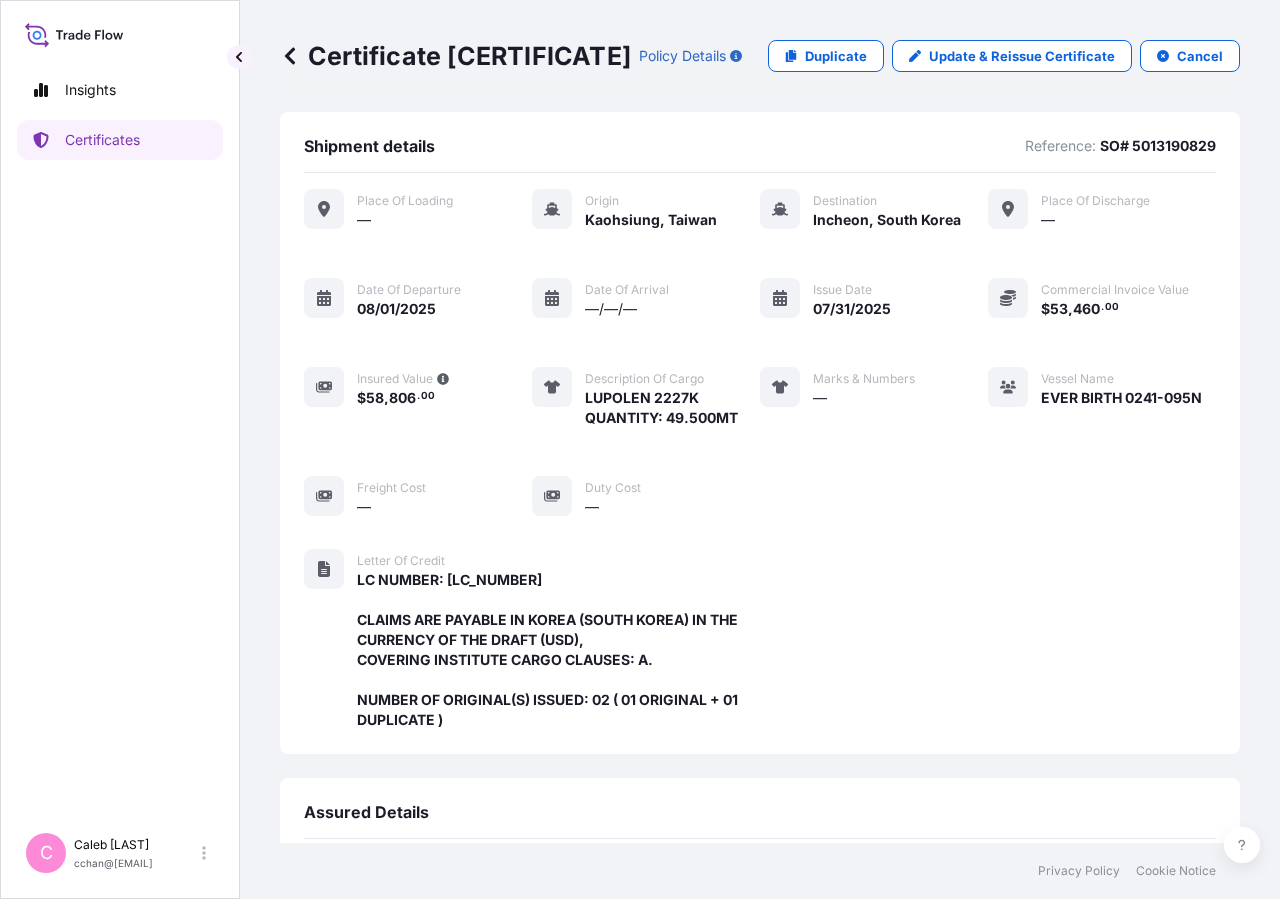 scroll, scrollTop: 538, scrollLeft: 0, axis: vertical 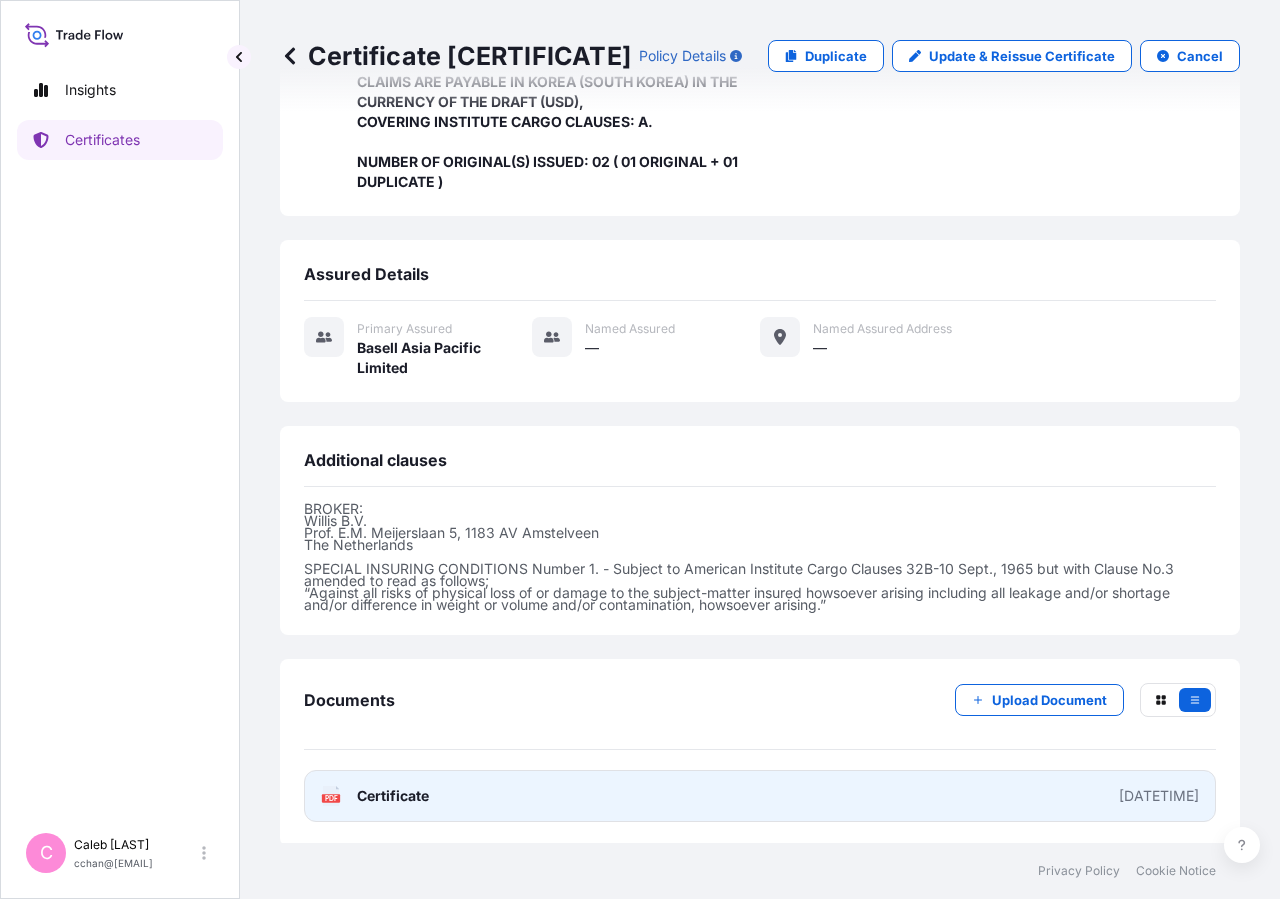 click on "Certificate" at bounding box center [393, 796] 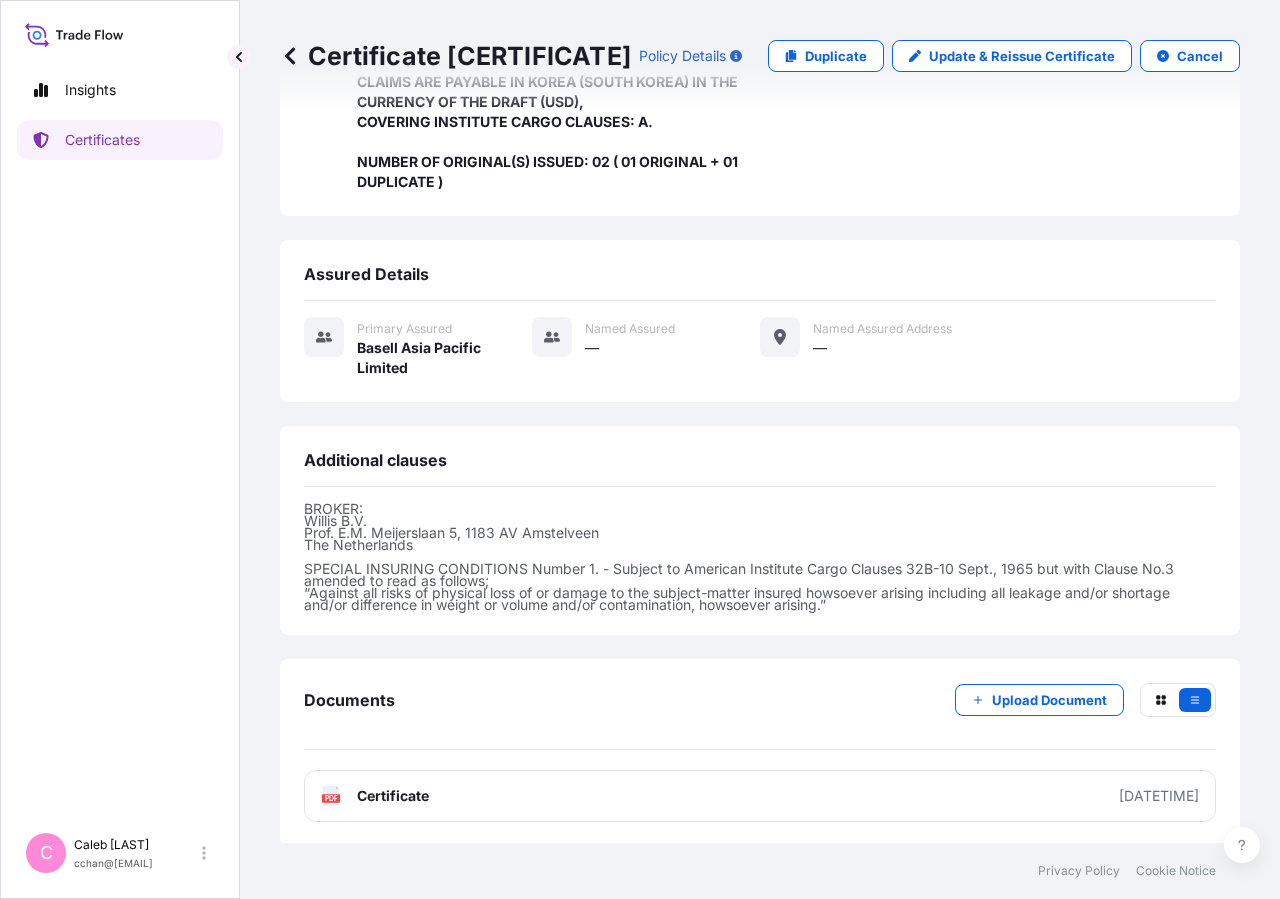 scroll, scrollTop: 0, scrollLeft: 0, axis: both 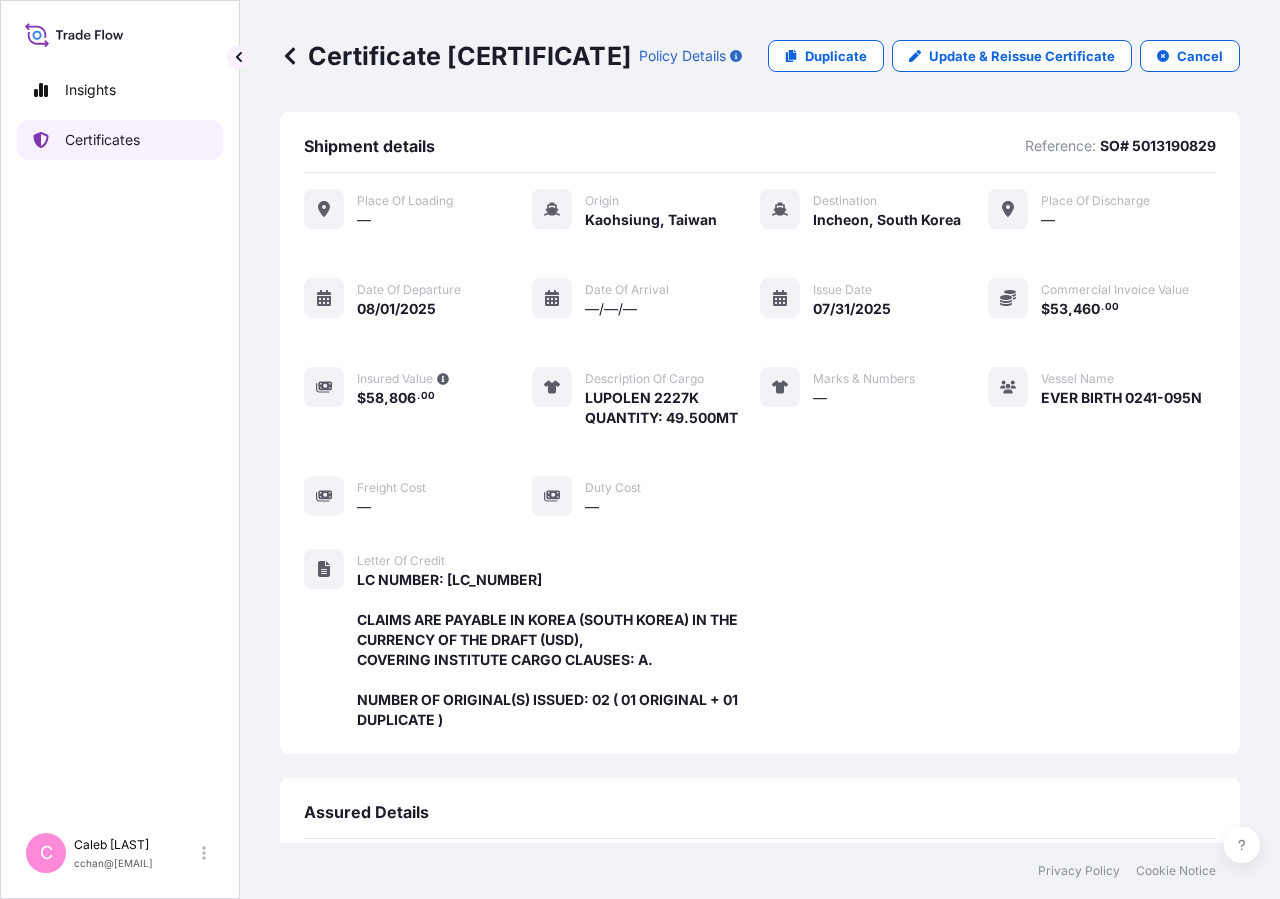 click on "Certificates" at bounding box center (120, 140) 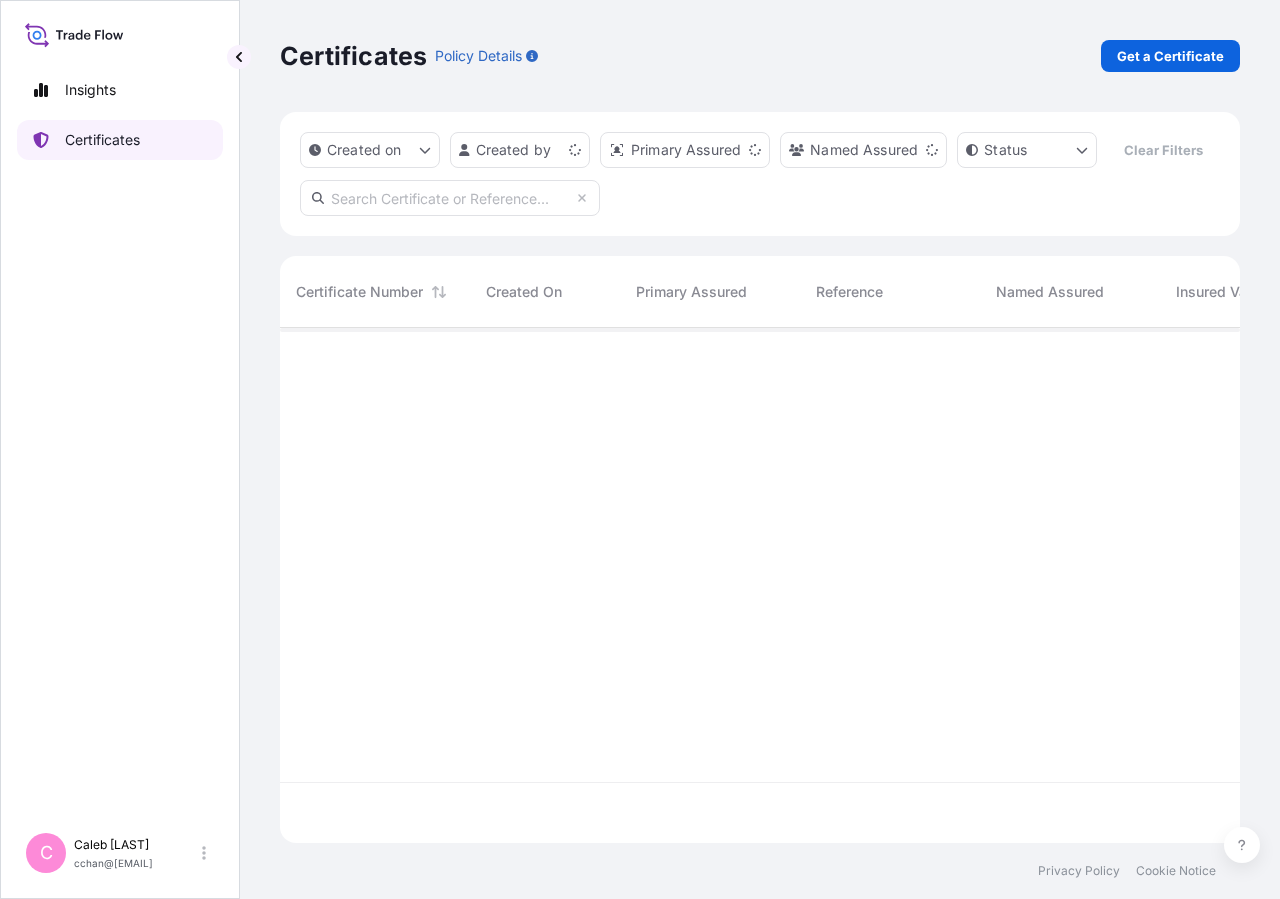 scroll, scrollTop: 18, scrollLeft: 18, axis: both 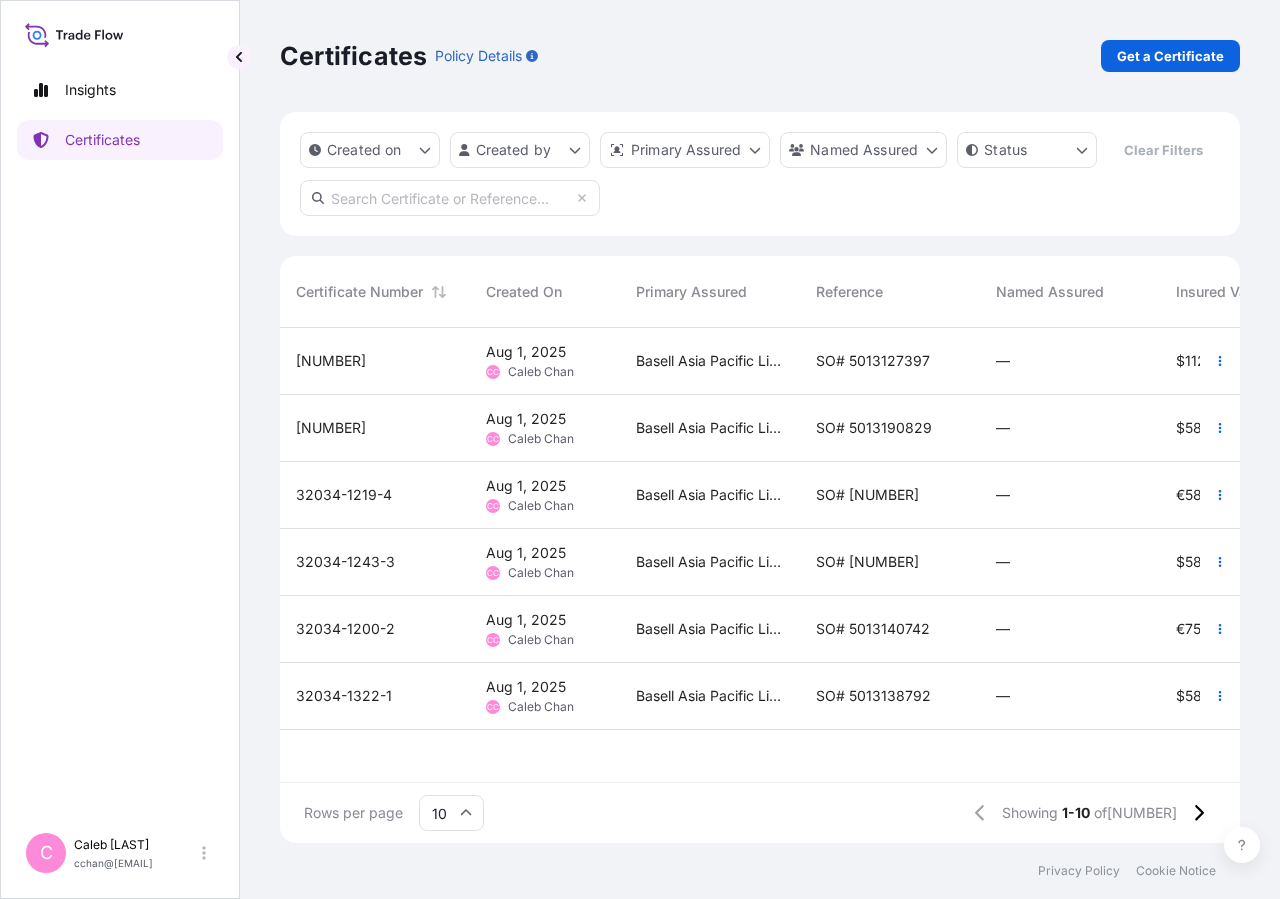 click at bounding box center (450, 198) 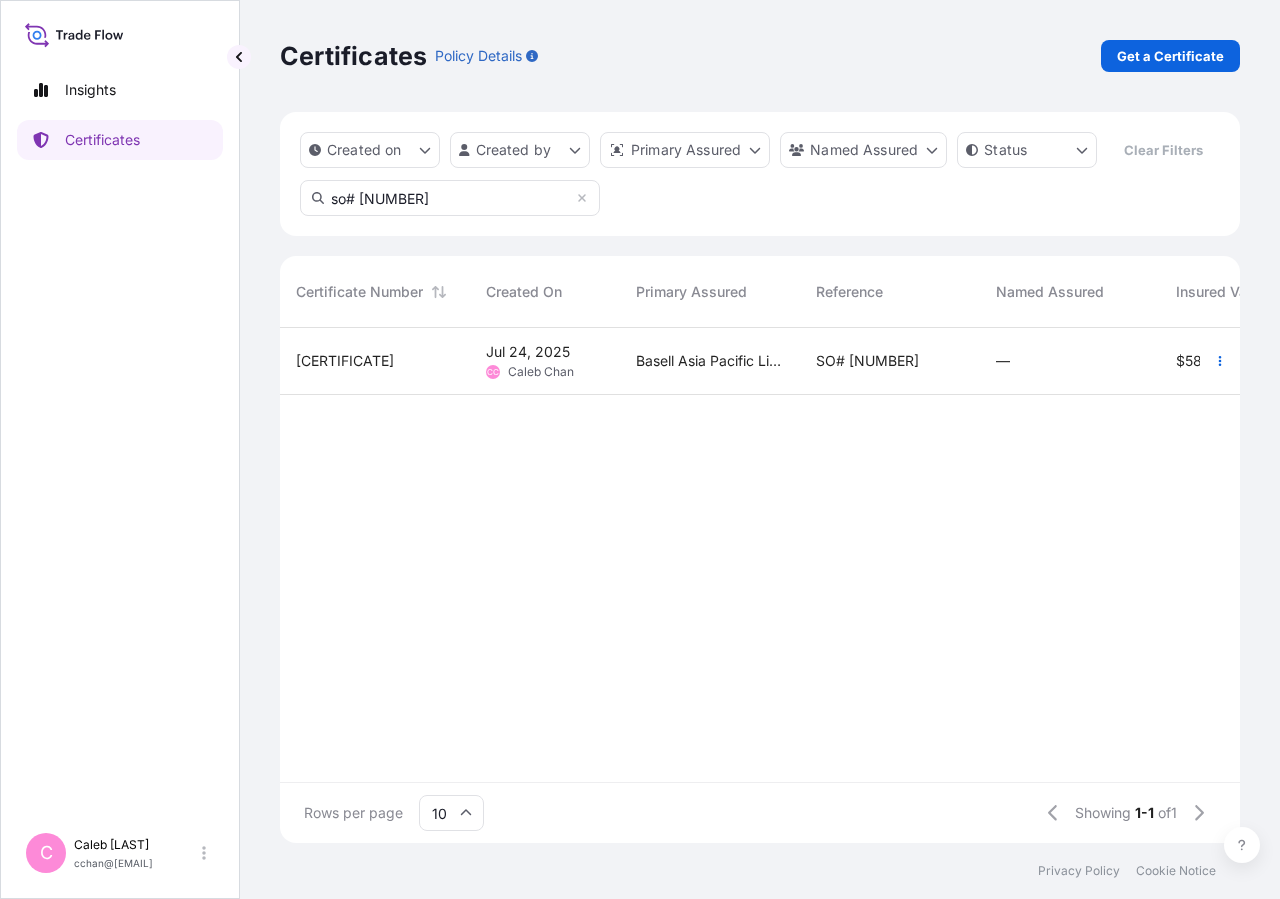 type on "so# [NUMBER]" 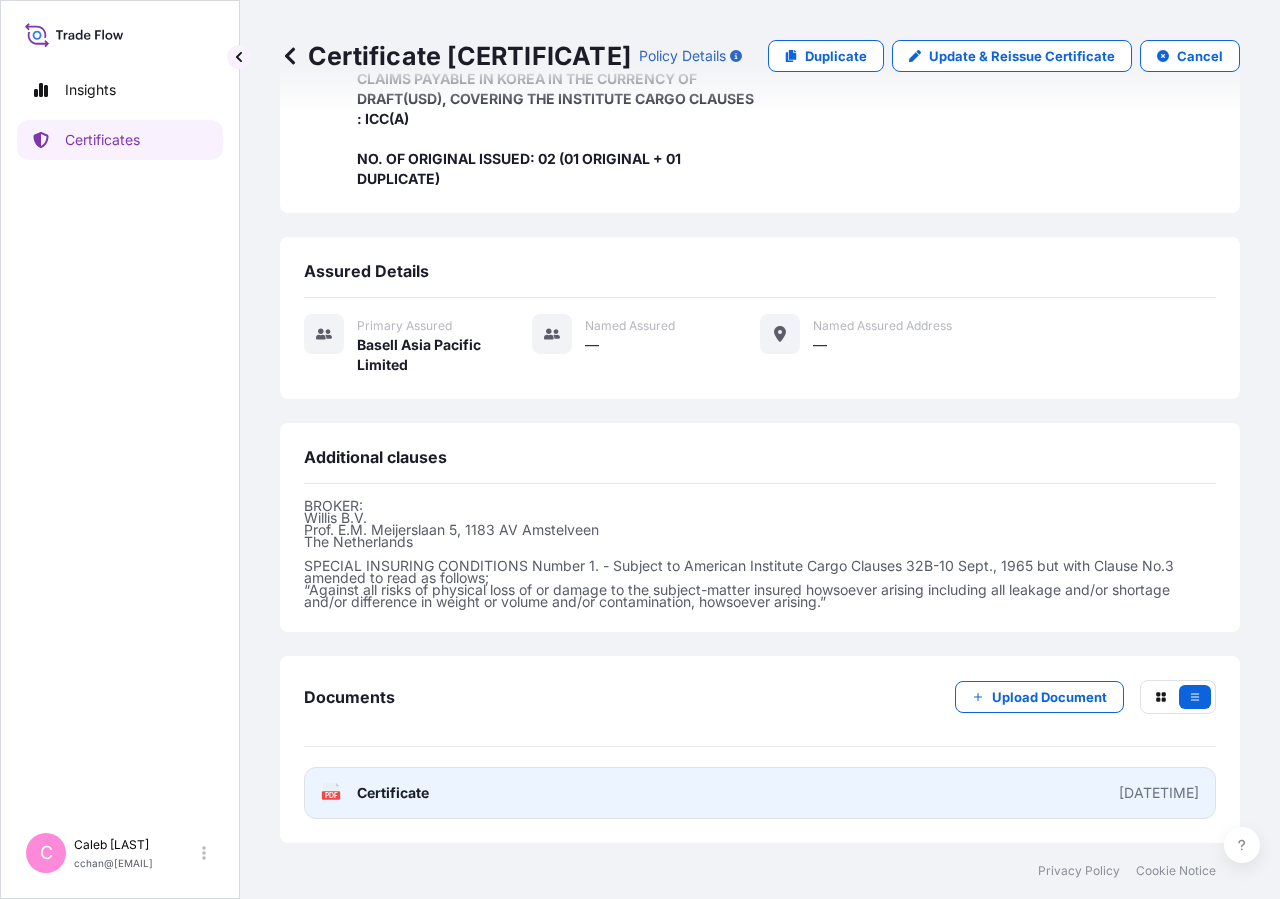 scroll, scrollTop: 0, scrollLeft: 0, axis: both 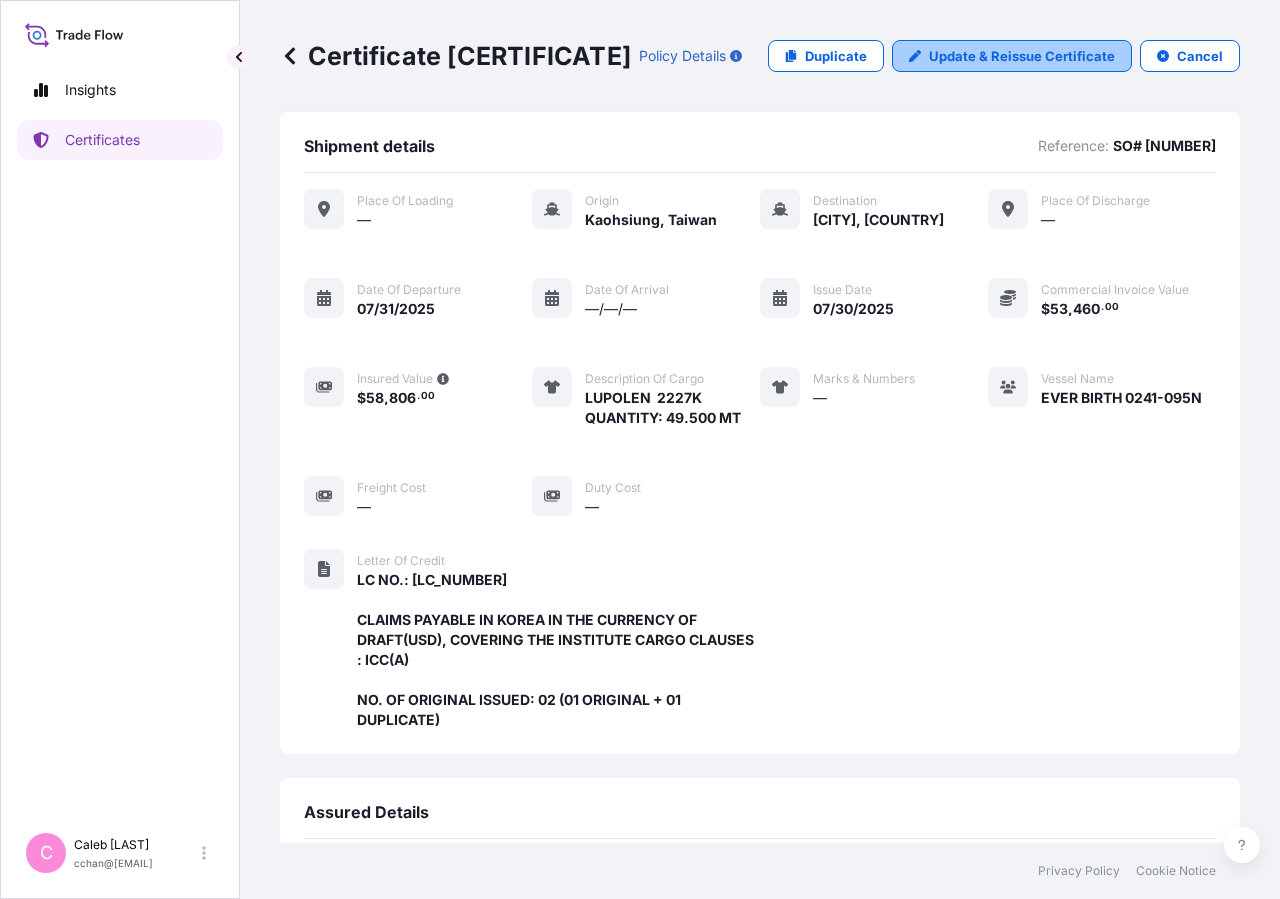 click on "Update & Reissue Certificate" at bounding box center [1022, 56] 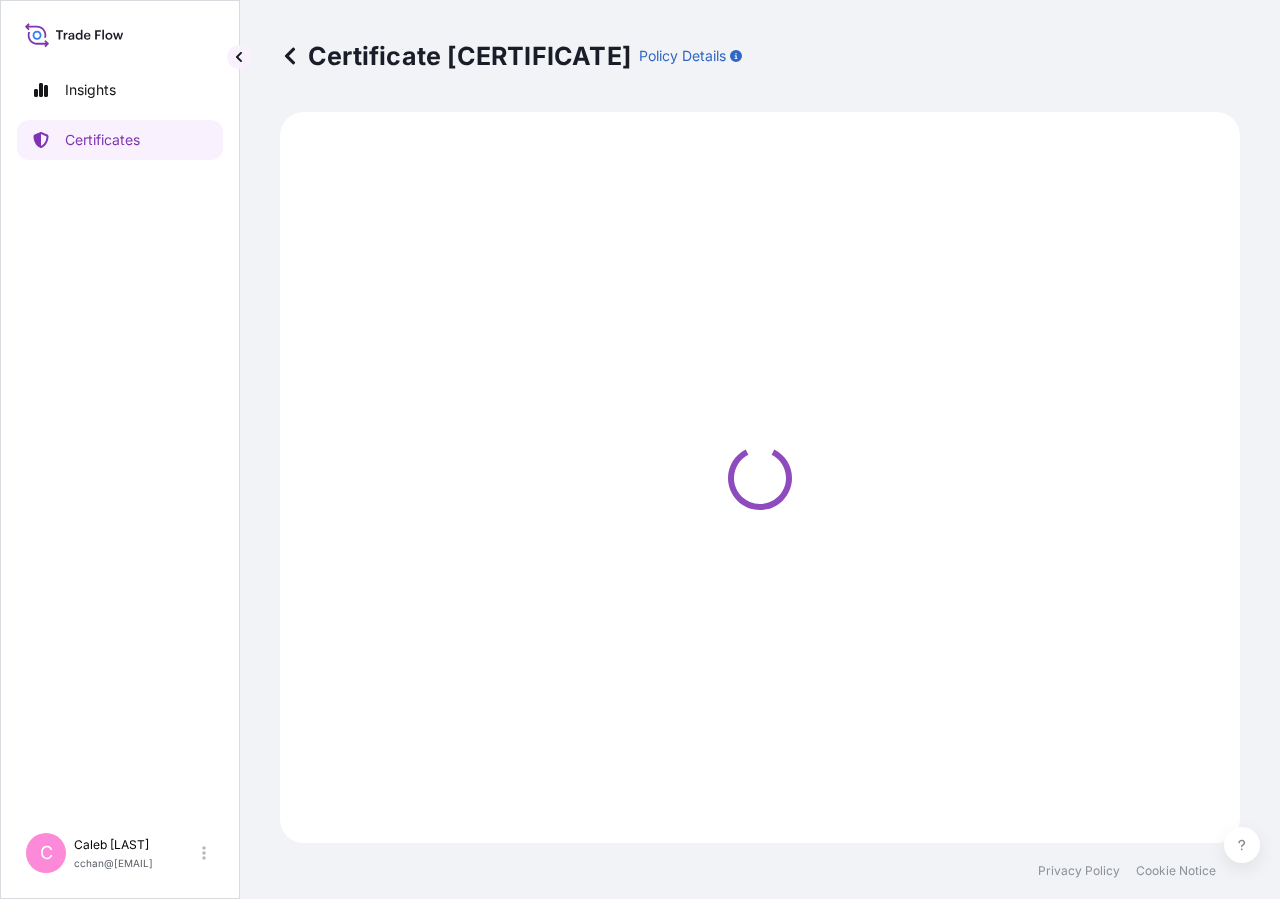 select on "Sea" 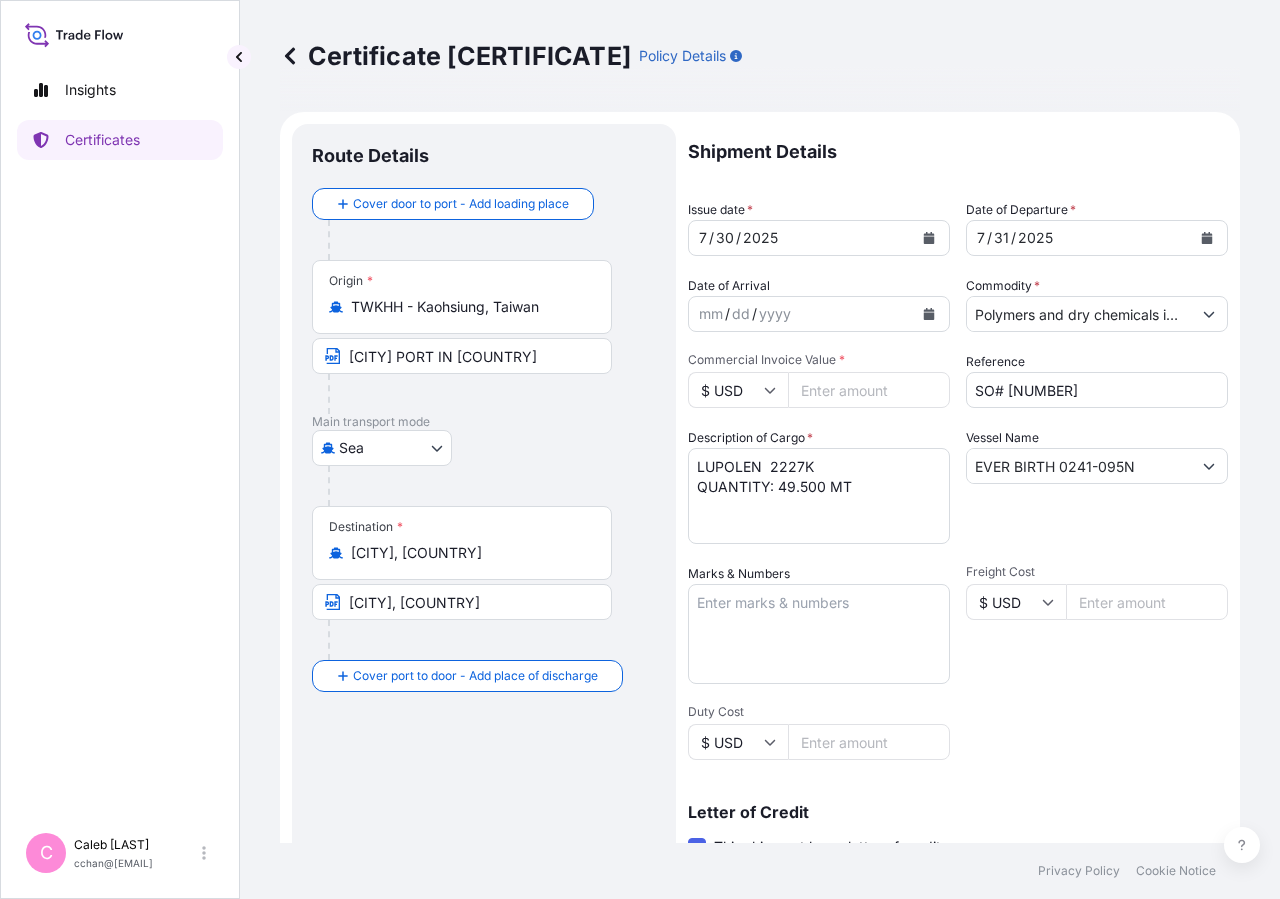 select on "32034" 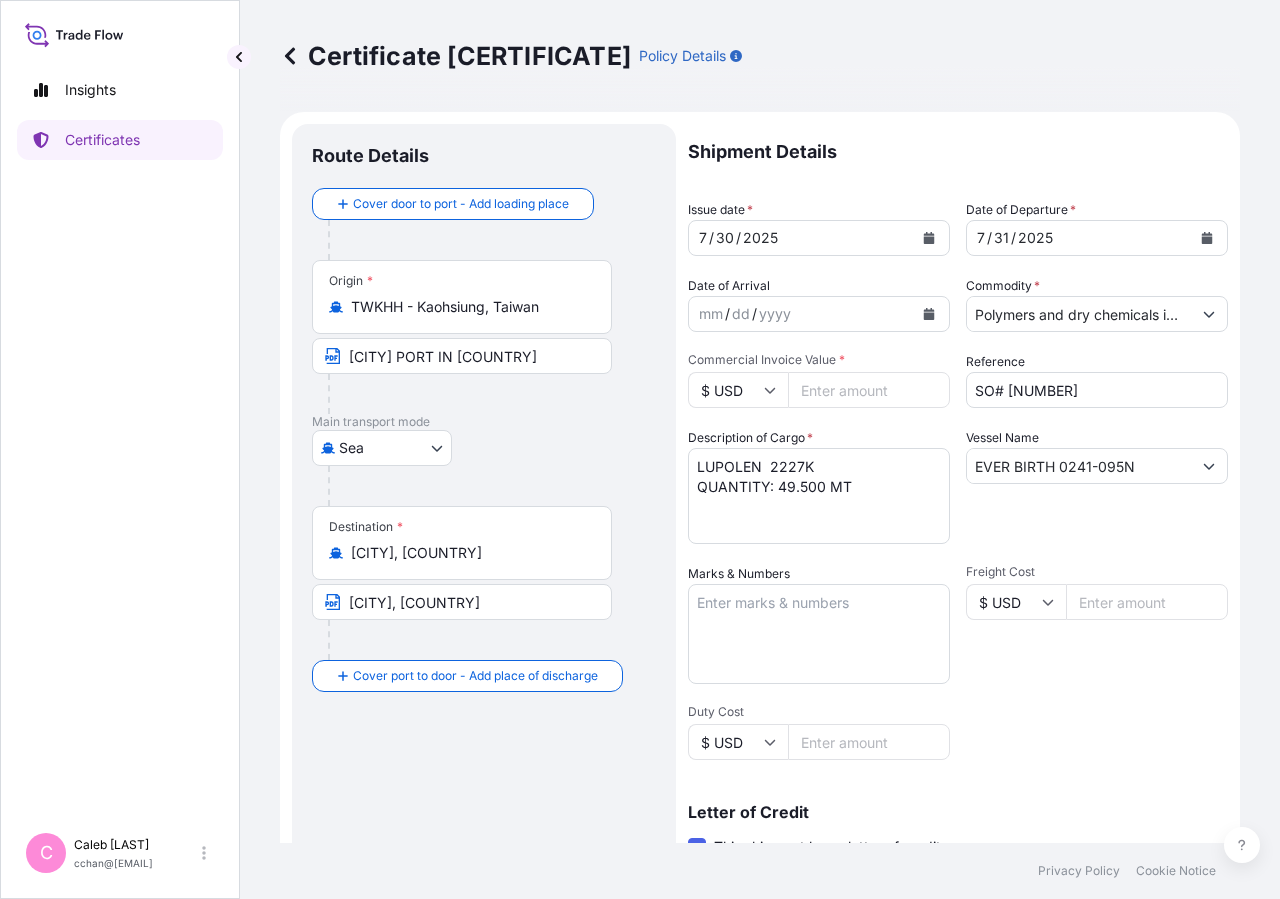 click at bounding box center (1207, 238) 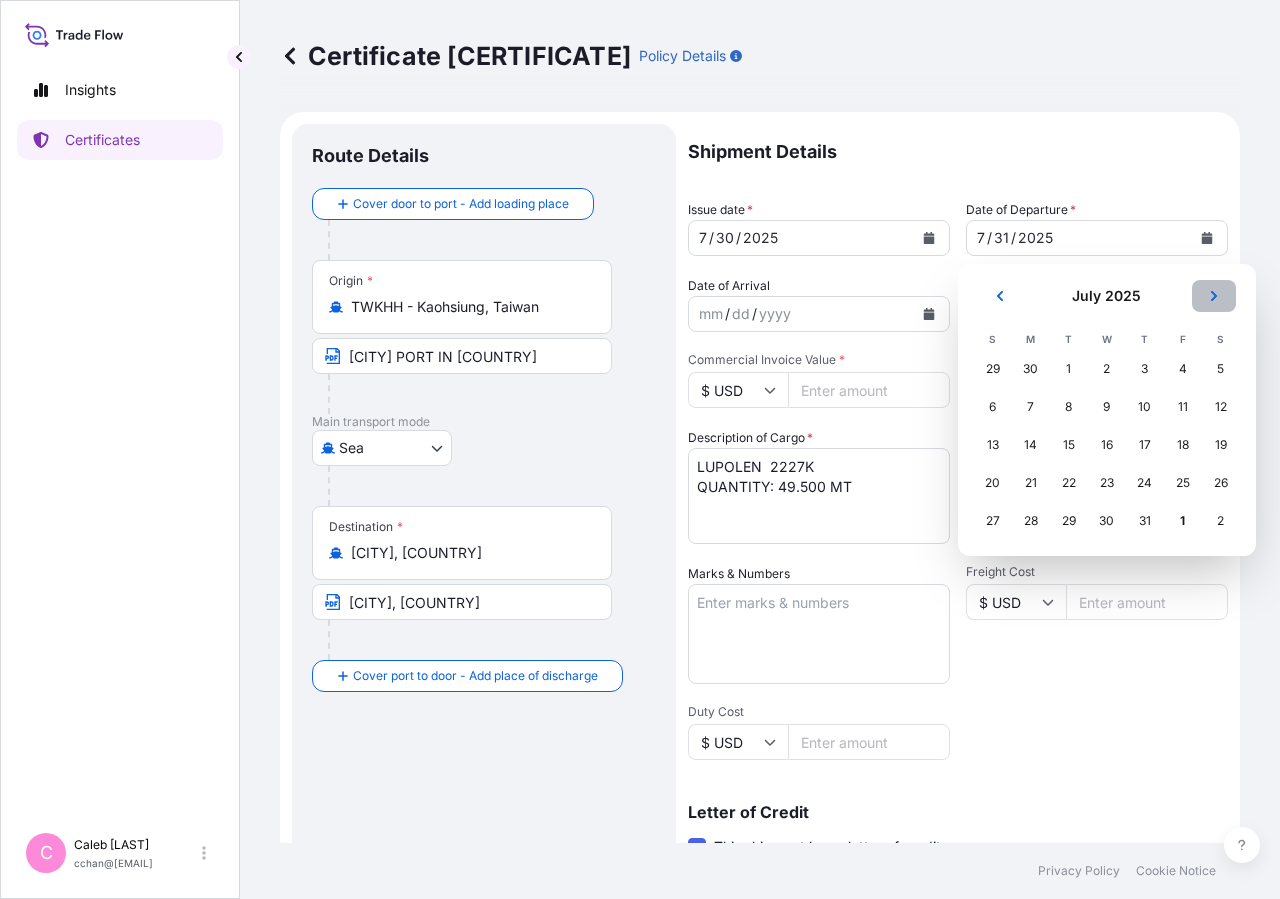 click at bounding box center (1214, 296) 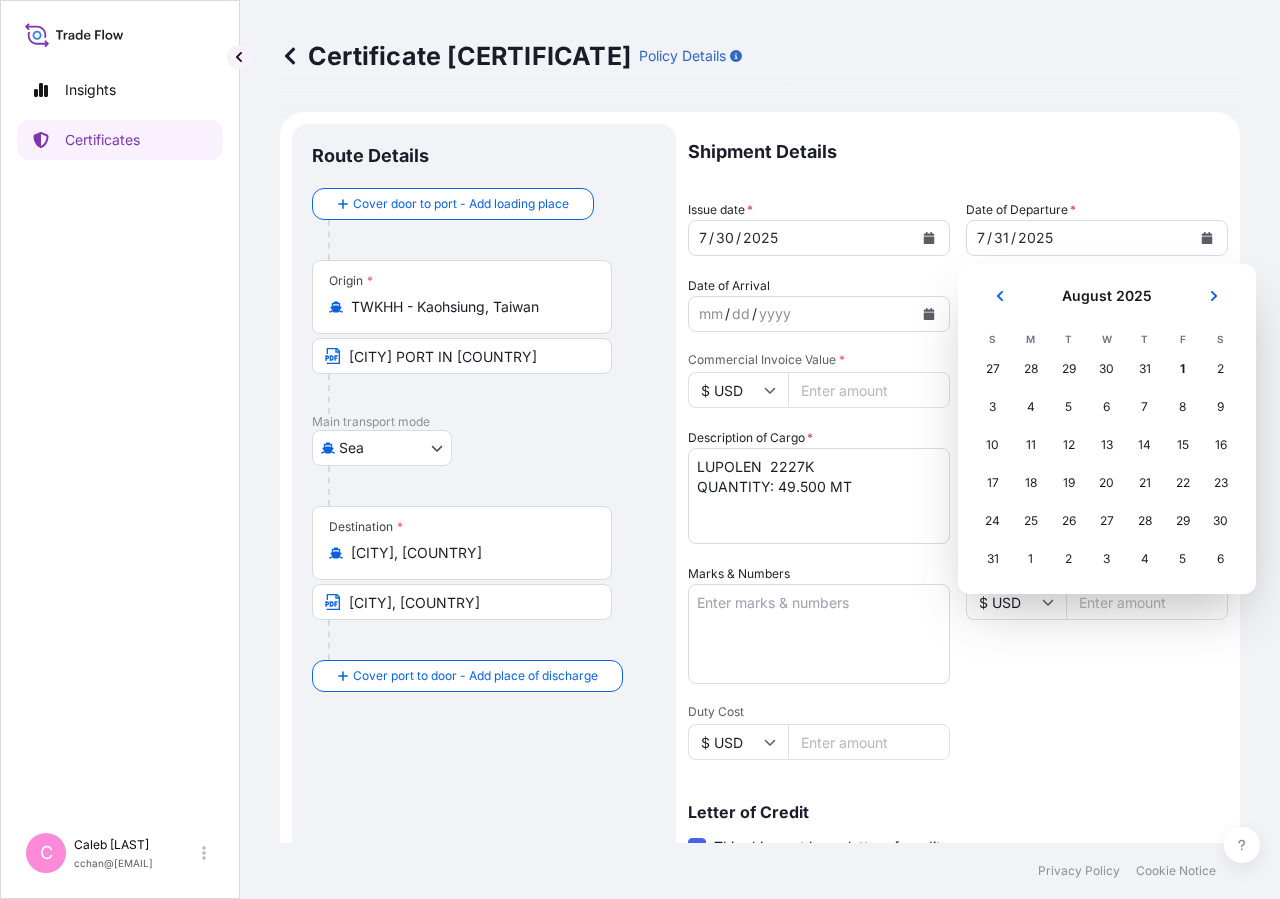 click on "1" at bounding box center (1031, 559) 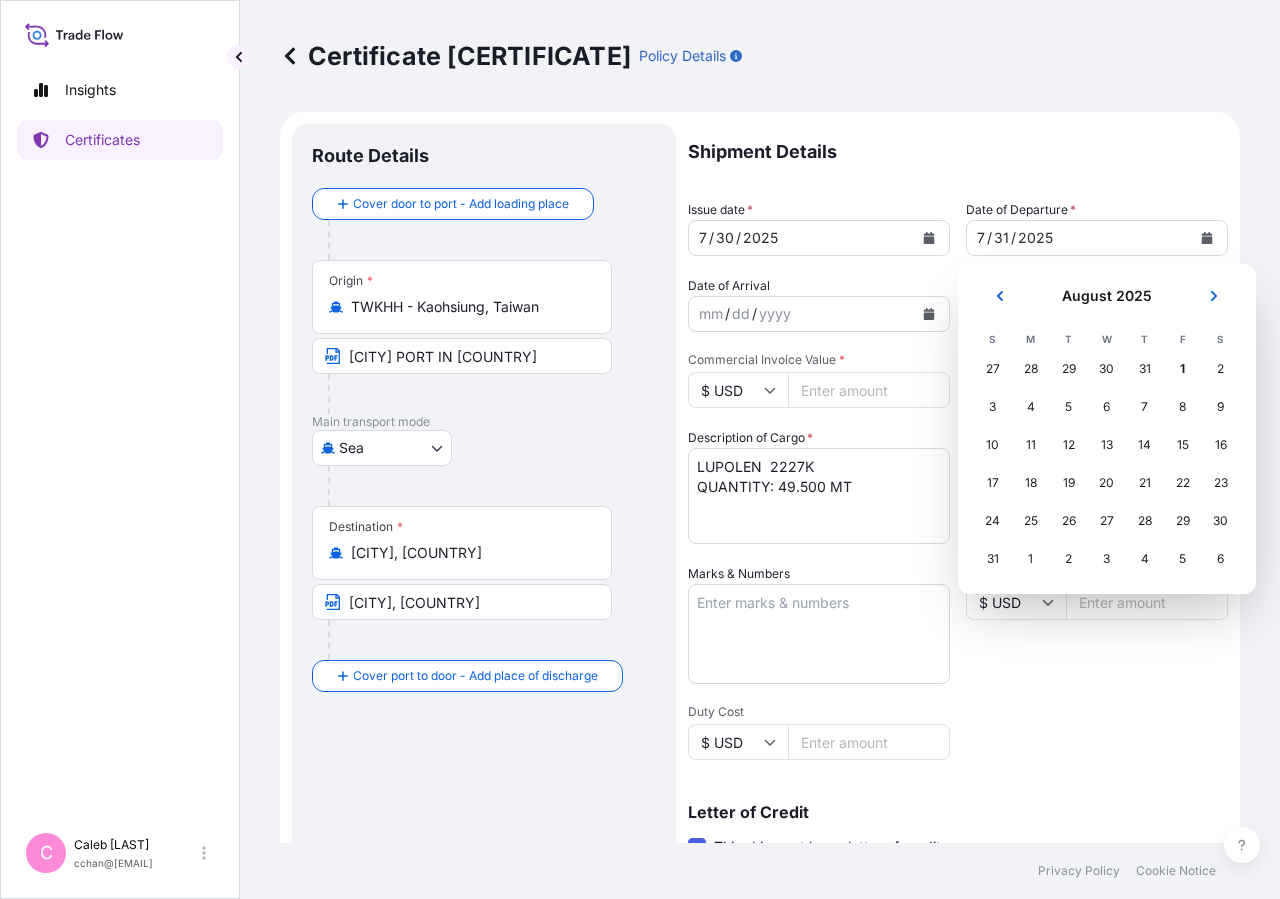 click on "1" at bounding box center [1031, 559] 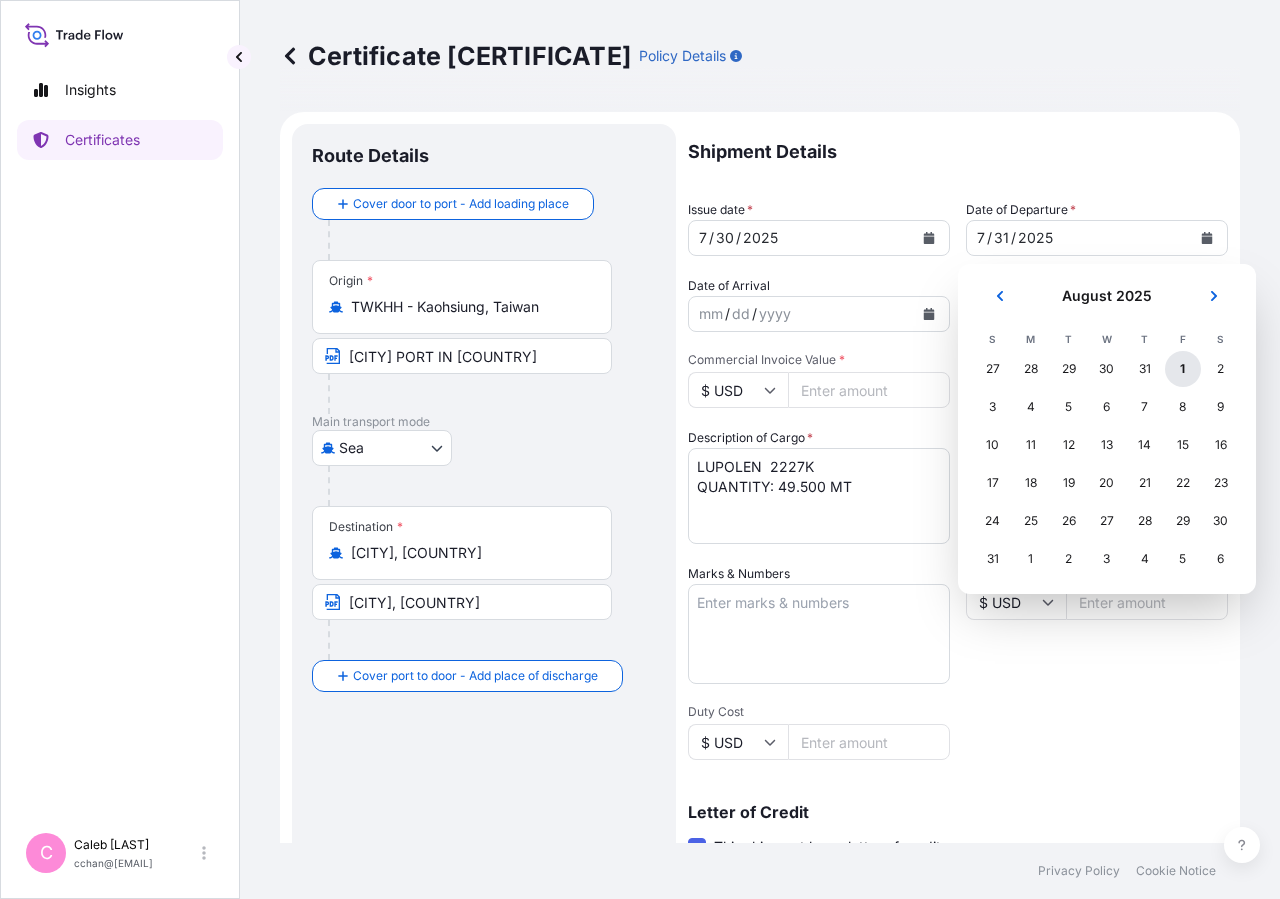 click on "1" at bounding box center (1183, 369) 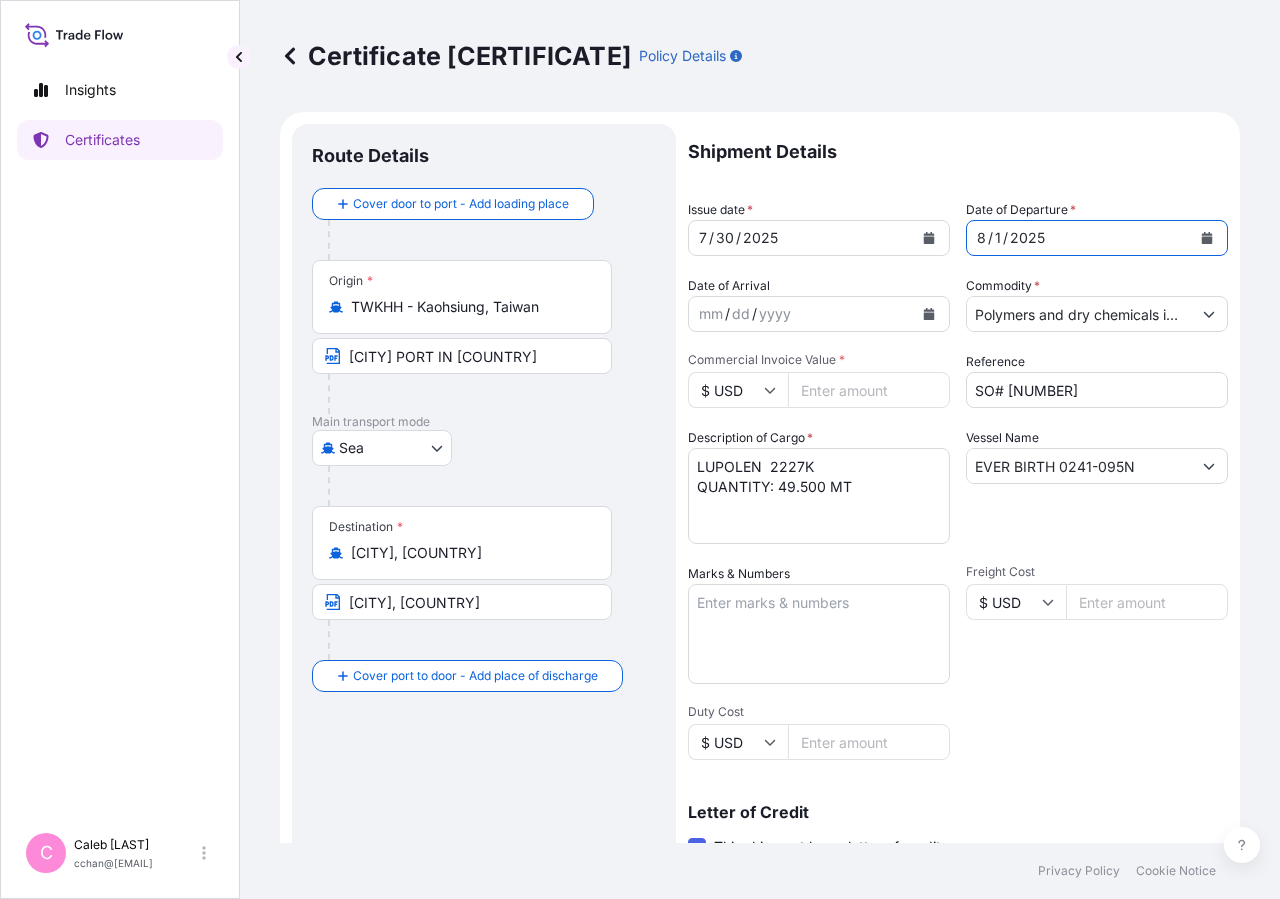 click 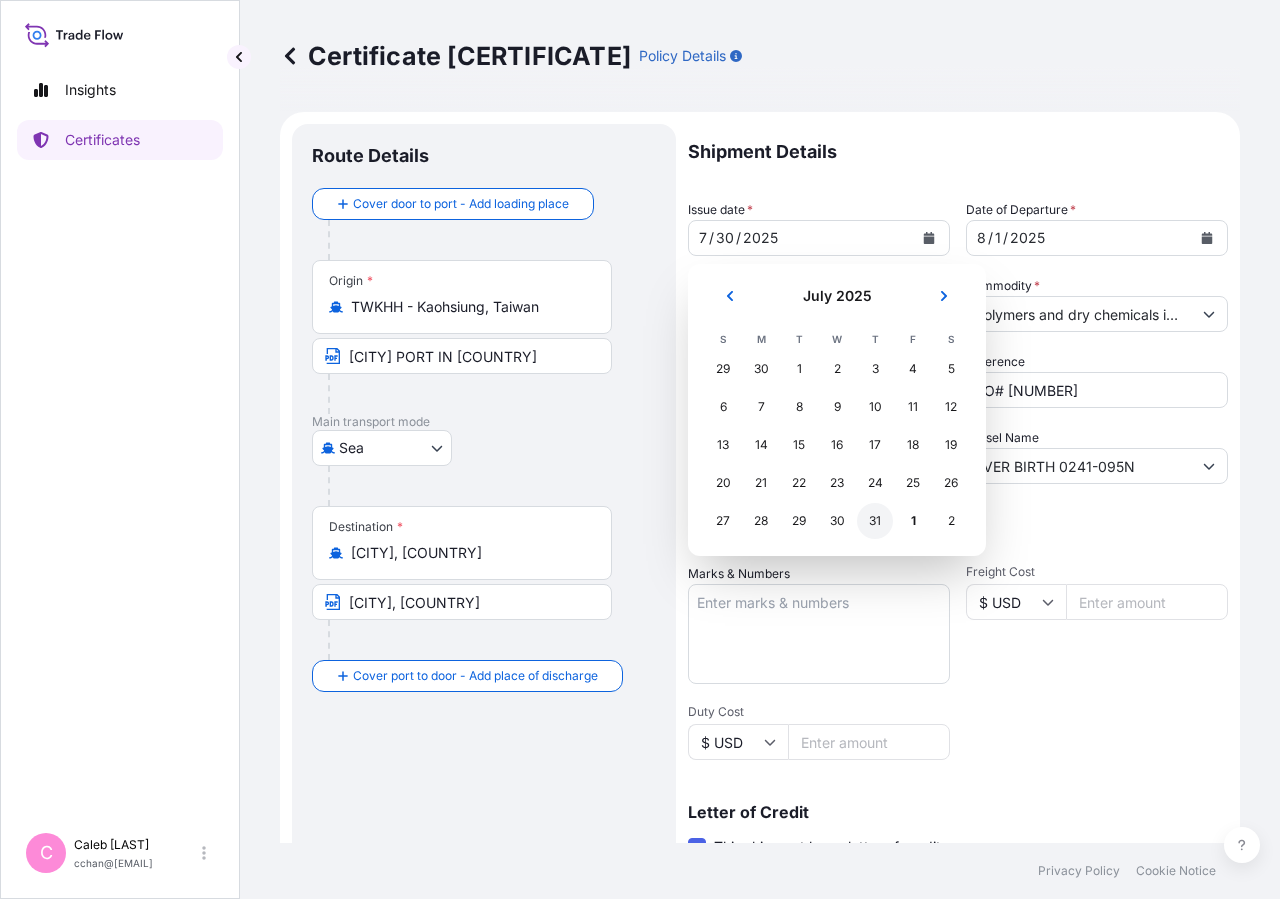 click on "31" at bounding box center [875, 521] 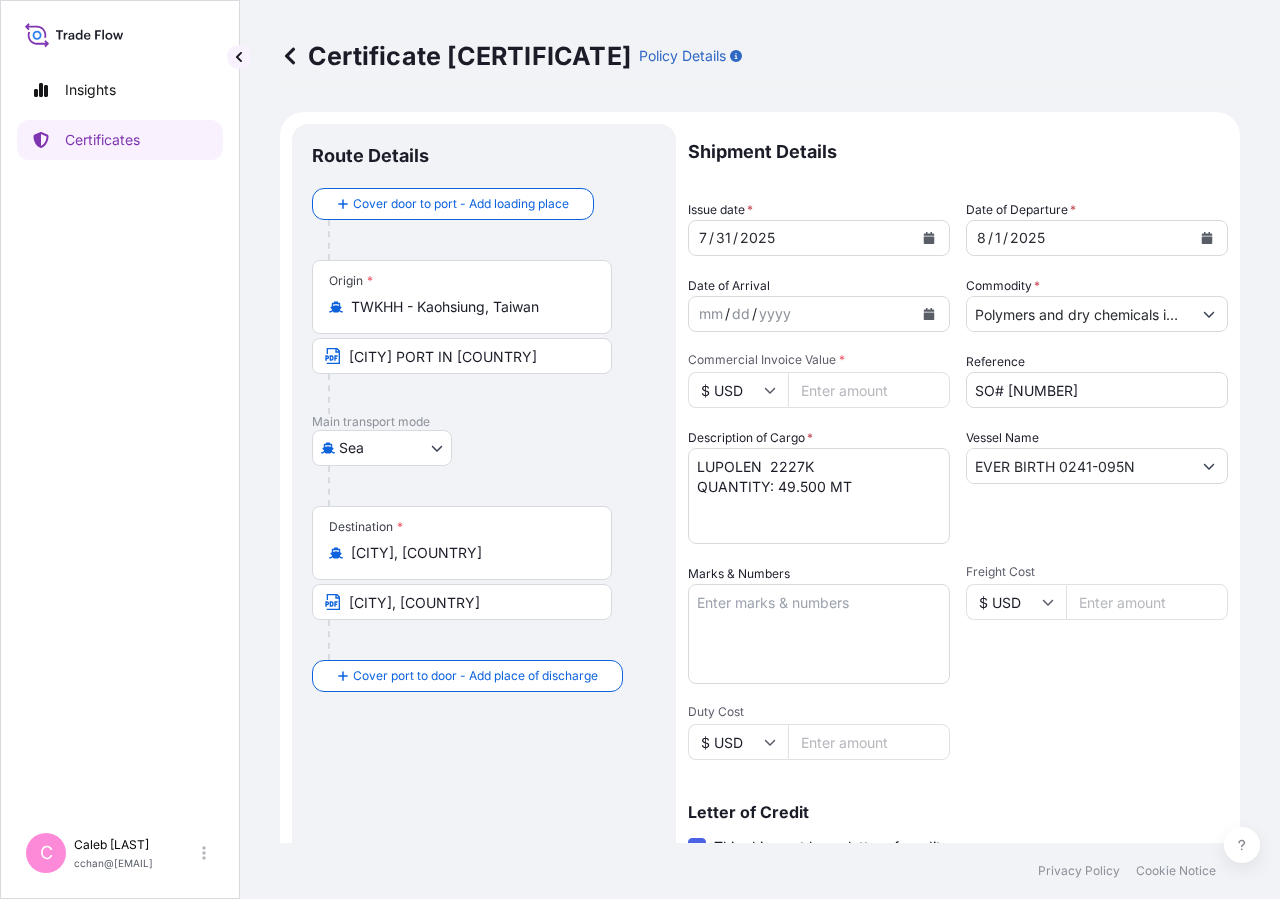 click on "Shipment Details" at bounding box center (958, 152) 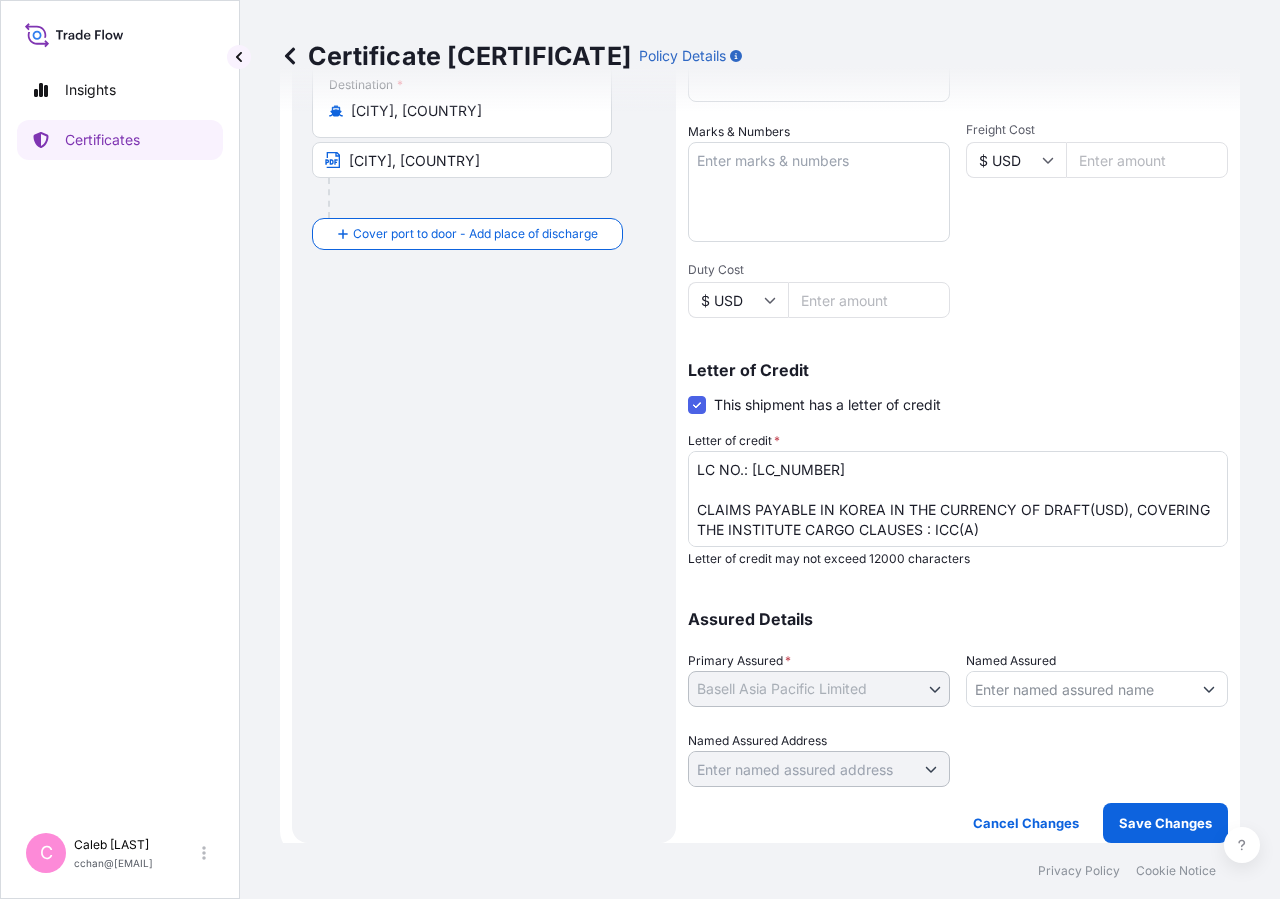 click on "LC NO.: [LC_NUMBER]
CLAIMS PAYABLE IN KOREA IN THE CURRENCY OF DRAFT(USD), COVERING THE INSTITUTE CARGO CLAUSES : ICC(A)
NO. OF ORIGINAL ISSUED: 02 (01 ORIGINAL + 01 DUPLICATE)" at bounding box center (958, 499) 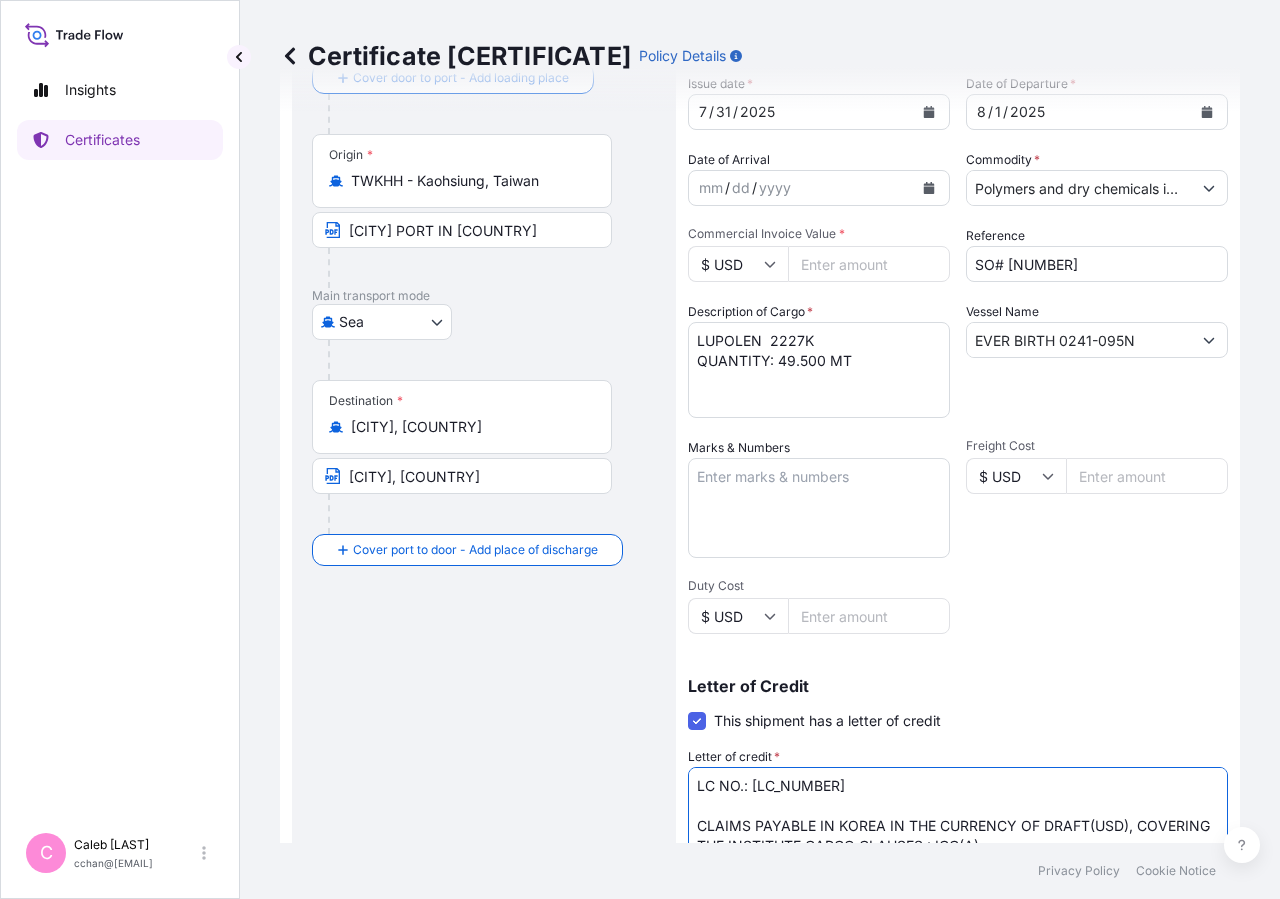 scroll, scrollTop: 240, scrollLeft: 0, axis: vertical 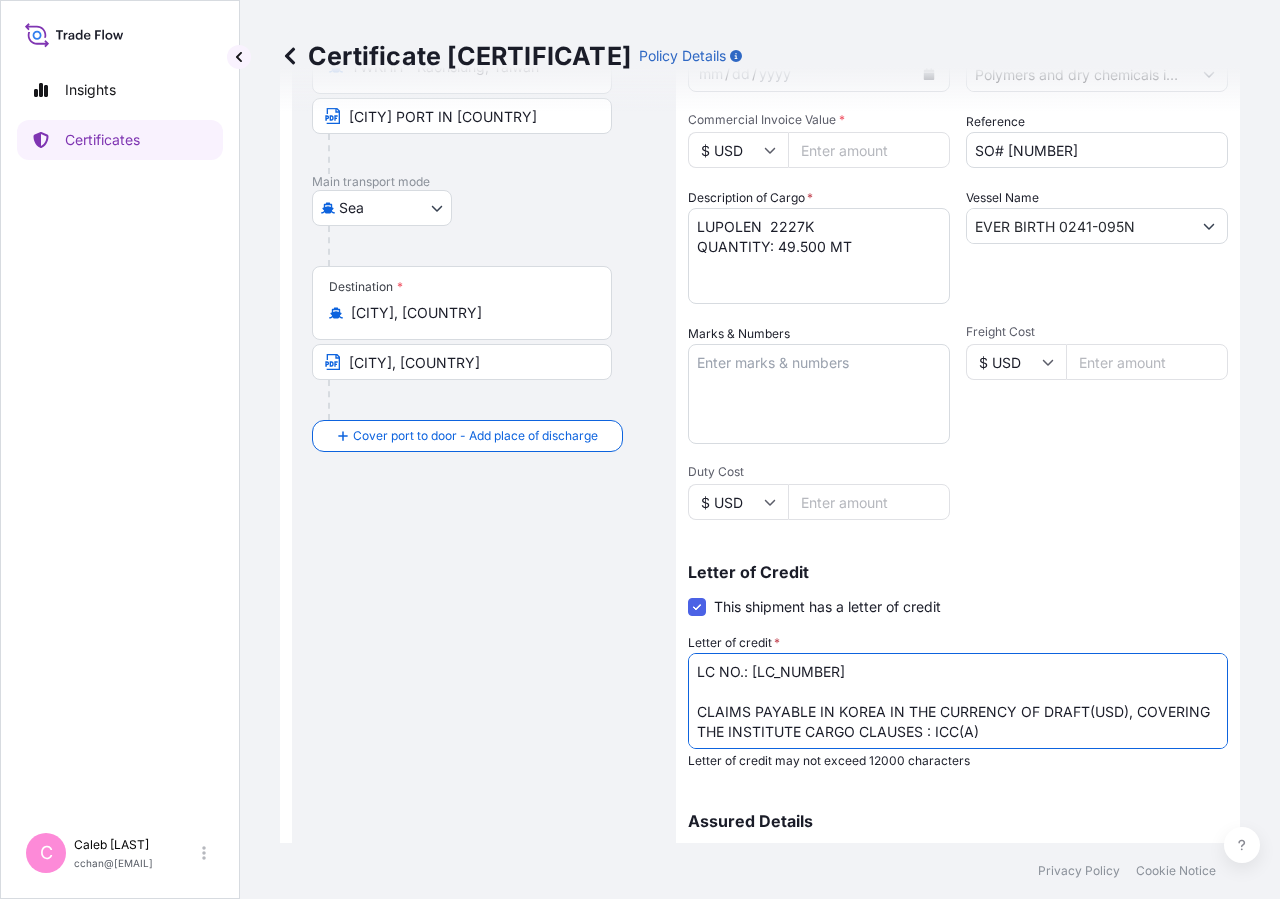 click on "LC NO.: [LC_NUMBER]
CLAIMS PAYABLE IN KOREA IN THE CURRENCY OF DRAFT(USD), COVERING THE INSTITUTE CARGO CLAUSES : ICC(A)
NO. OF ORIGINAL ISSUED: 02 (01 ORIGINAL + 01 DUPLICATE)" at bounding box center (958, 701) 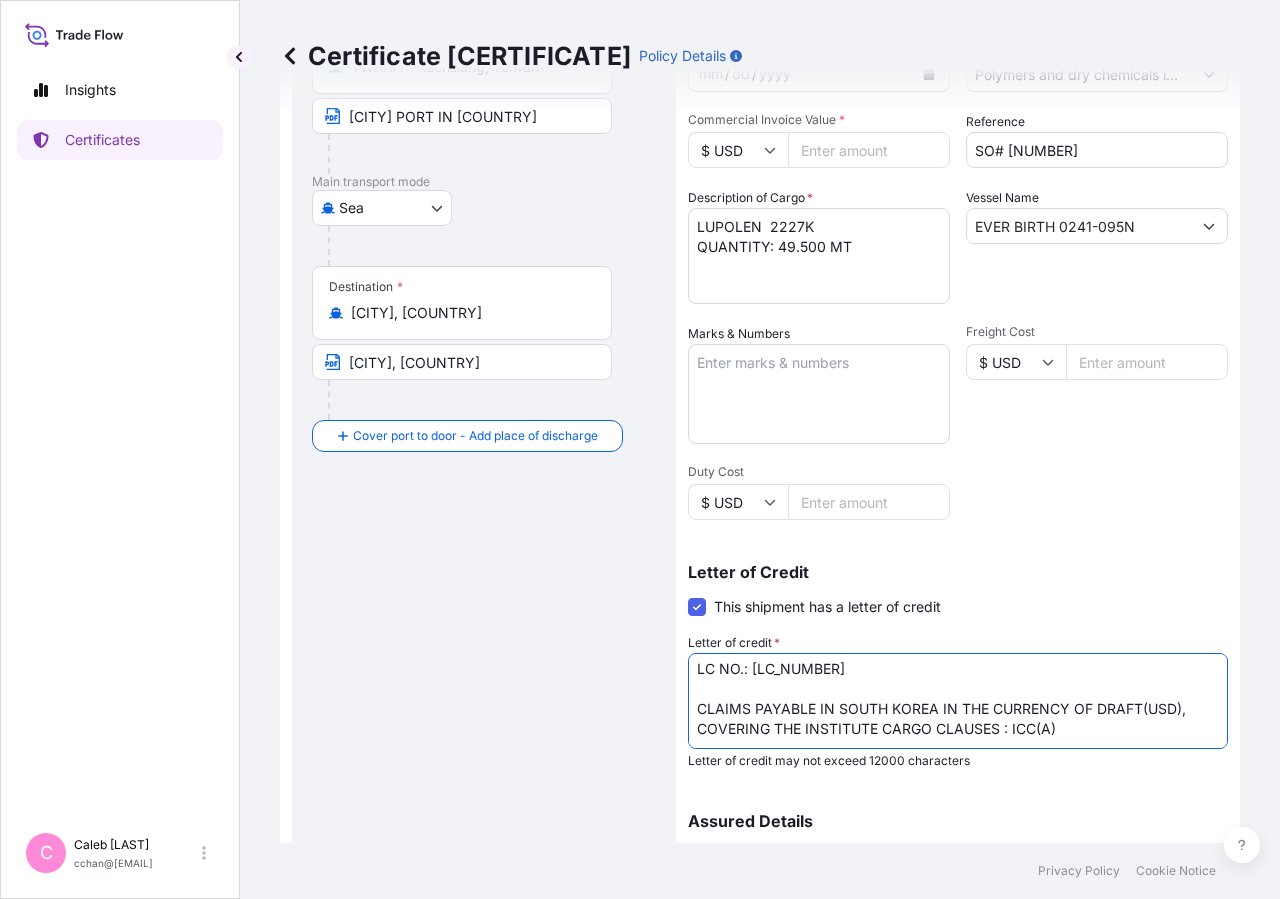 scroll, scrollTop: 0, scrollLeft: 0, axis: both 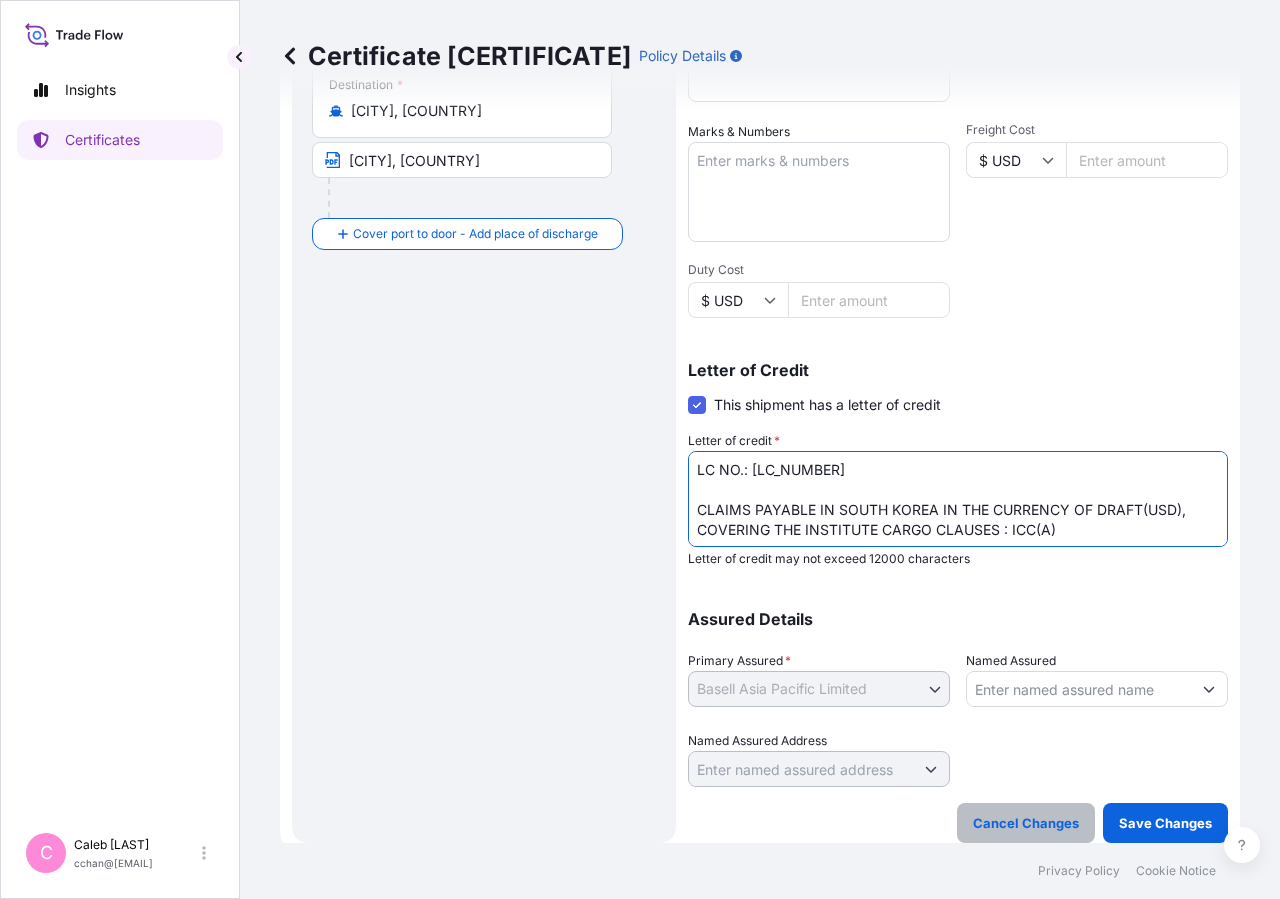 type on "LC NO.: [LC_NUMBER]
CLAIMS PAYABLE IN SOUTH KOREA IN THE CURRENCY OF DRAFT(USD), COVERING THE INSTITUTE CARGO CLAUSES : ICC(A)
NO. OF ORIGINAL ISSUED: 02 (01 ORIGINAL + 01 DUPLICATE)" 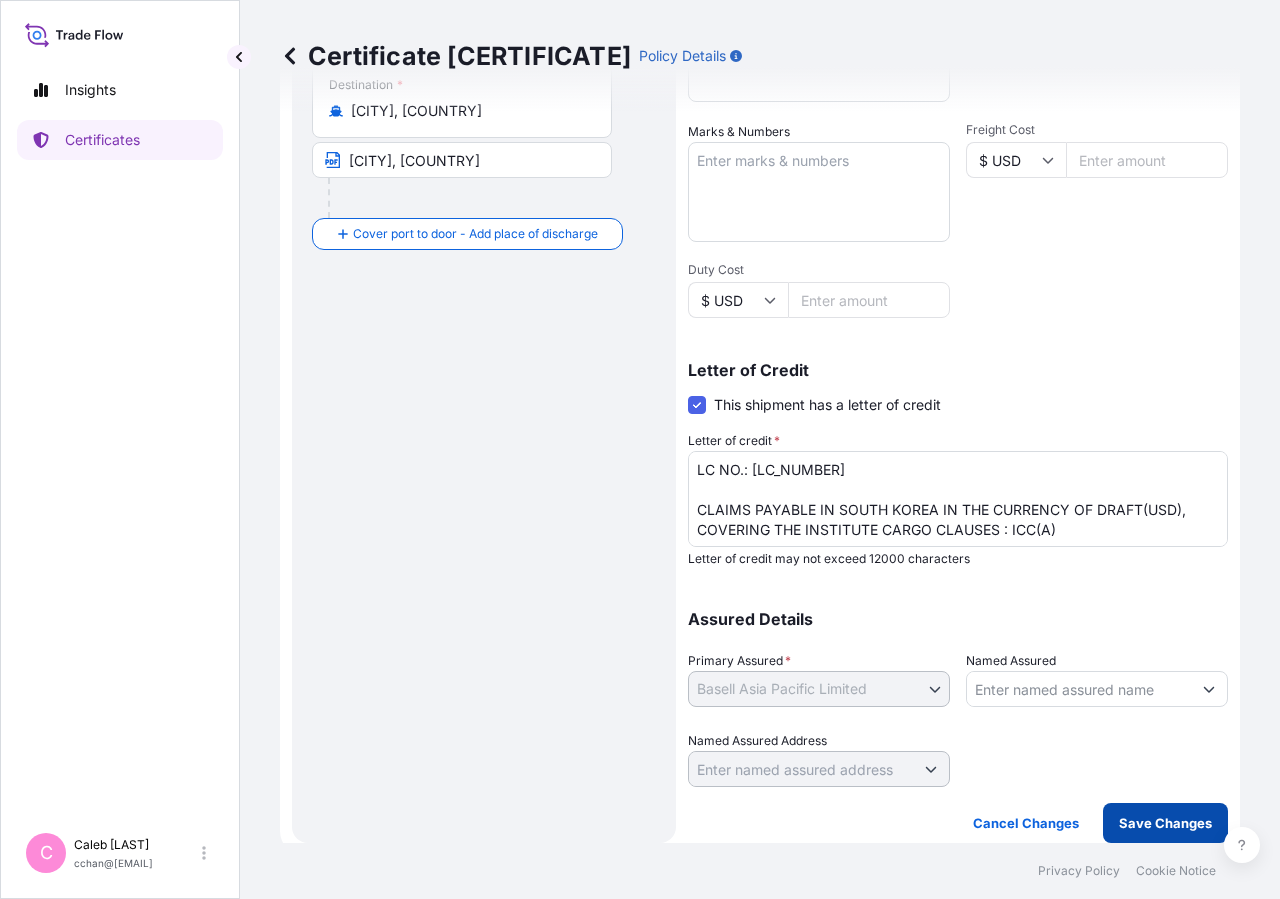click on "Save Changes" at bounding box center (1165, 823) 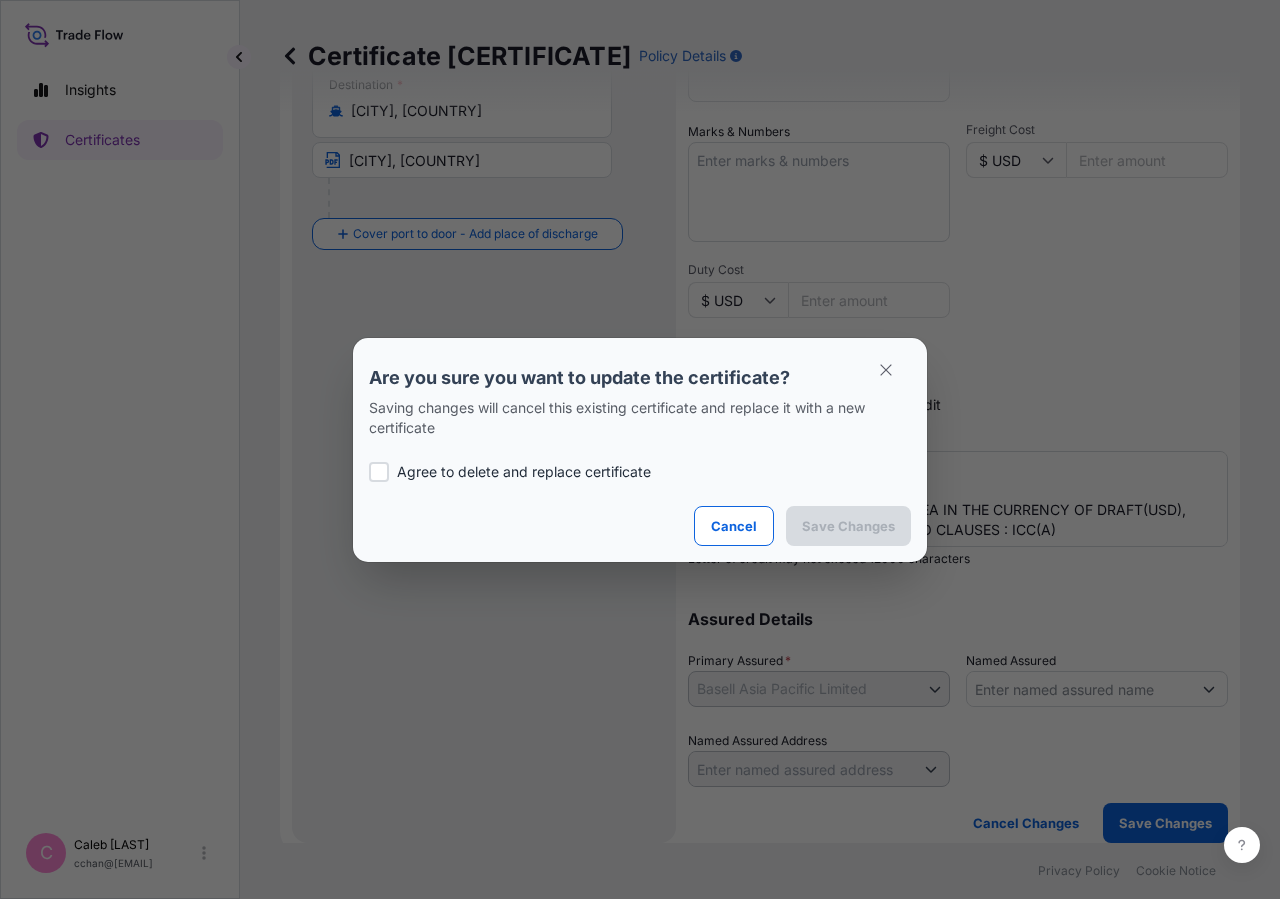 click on "Agree to delete and replace certificate" at bounding box center [524, 472] 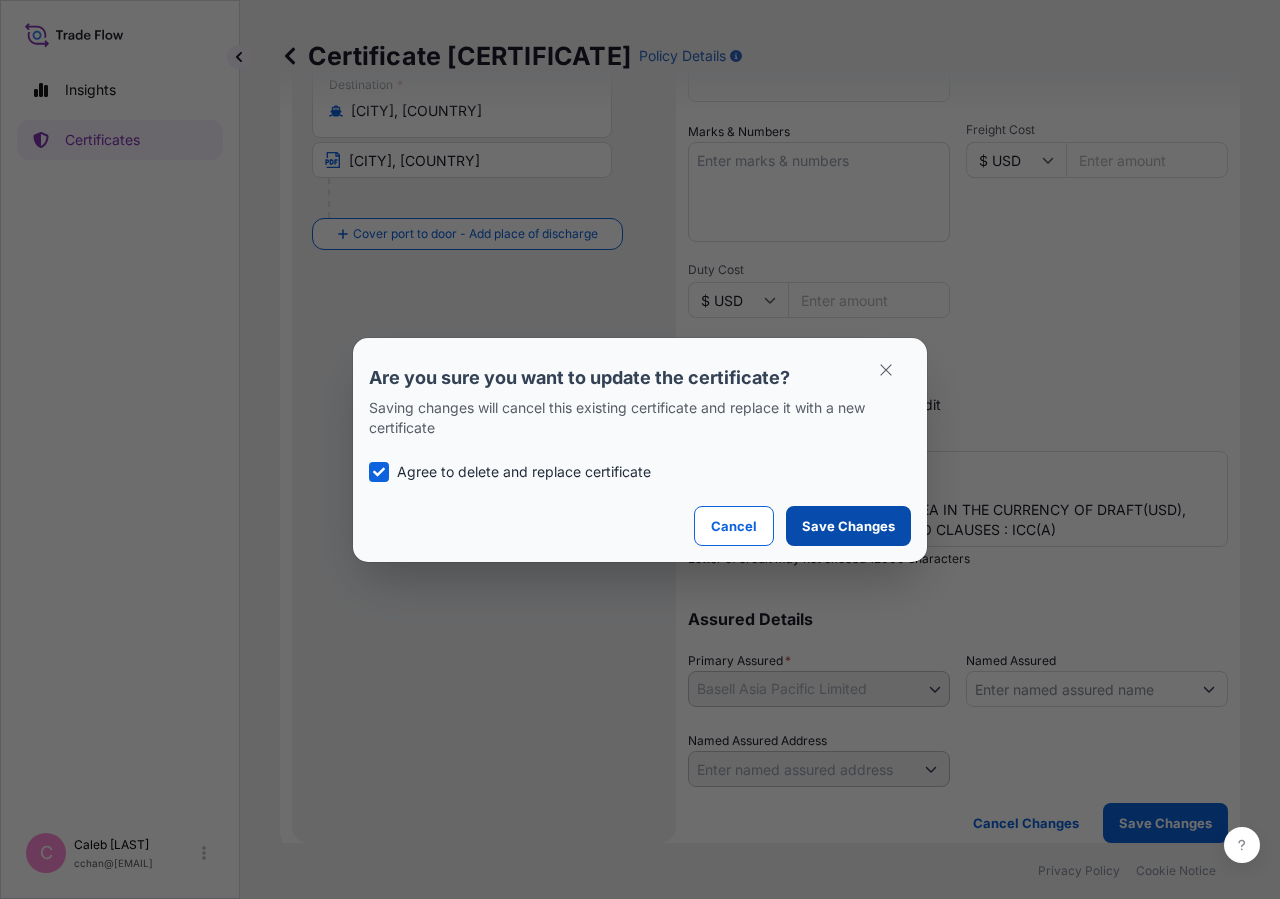 click on "Save Changes" at bounding box center [848, 526] 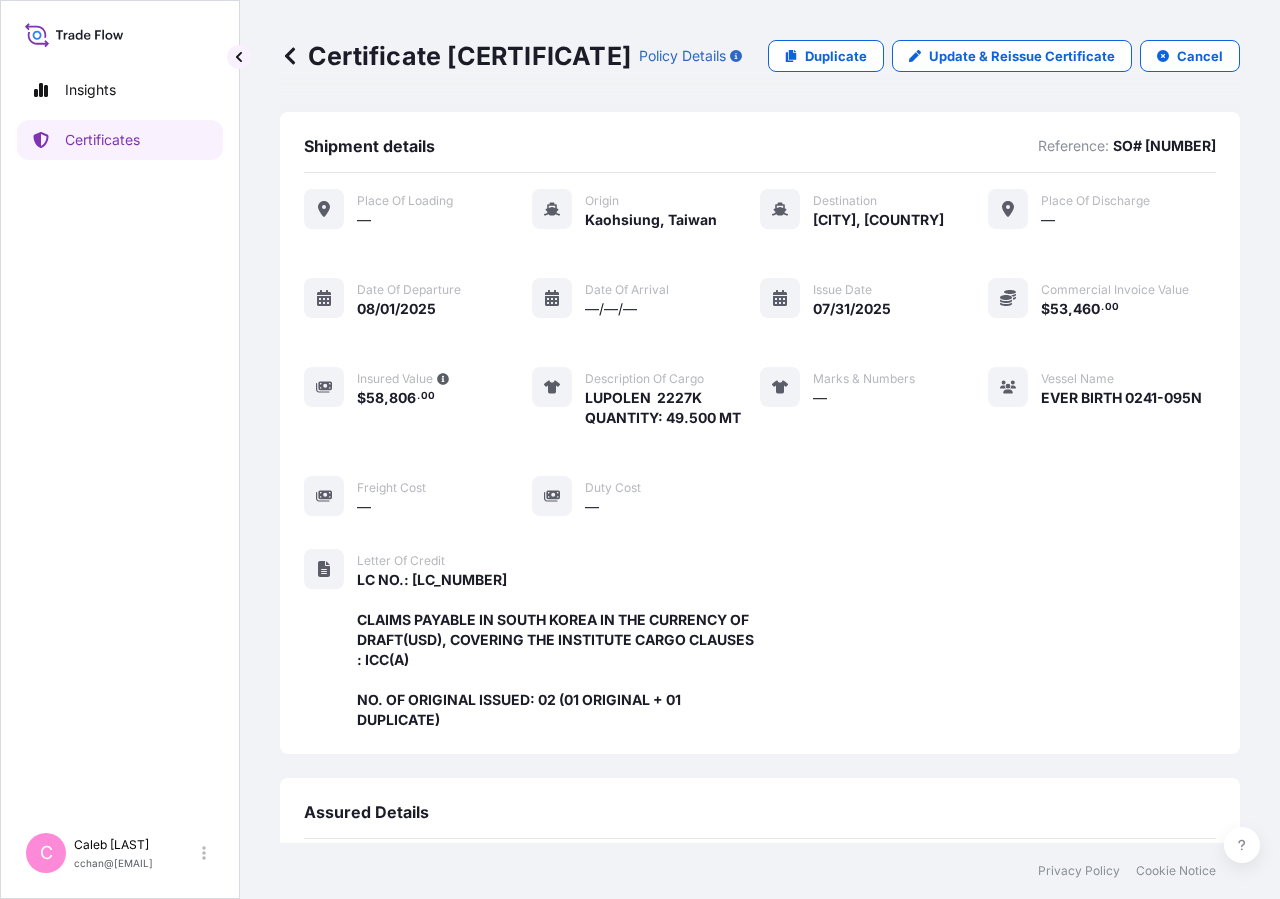 scroll, scrollTop: 578, scrollLeft: 0, axis: vertical 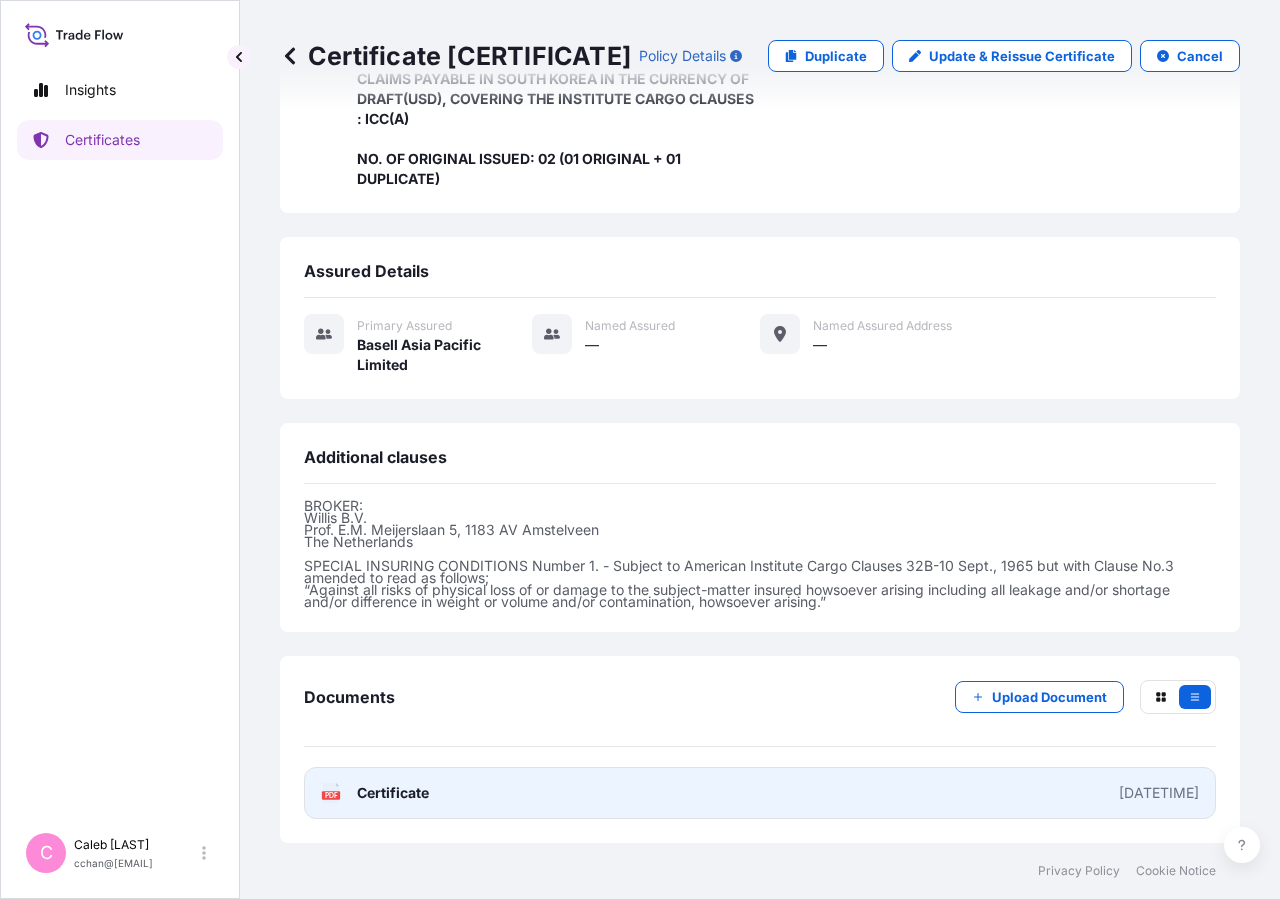 click on "PDF Certificate [DATETIME]" at bounding box center (760, 793) 